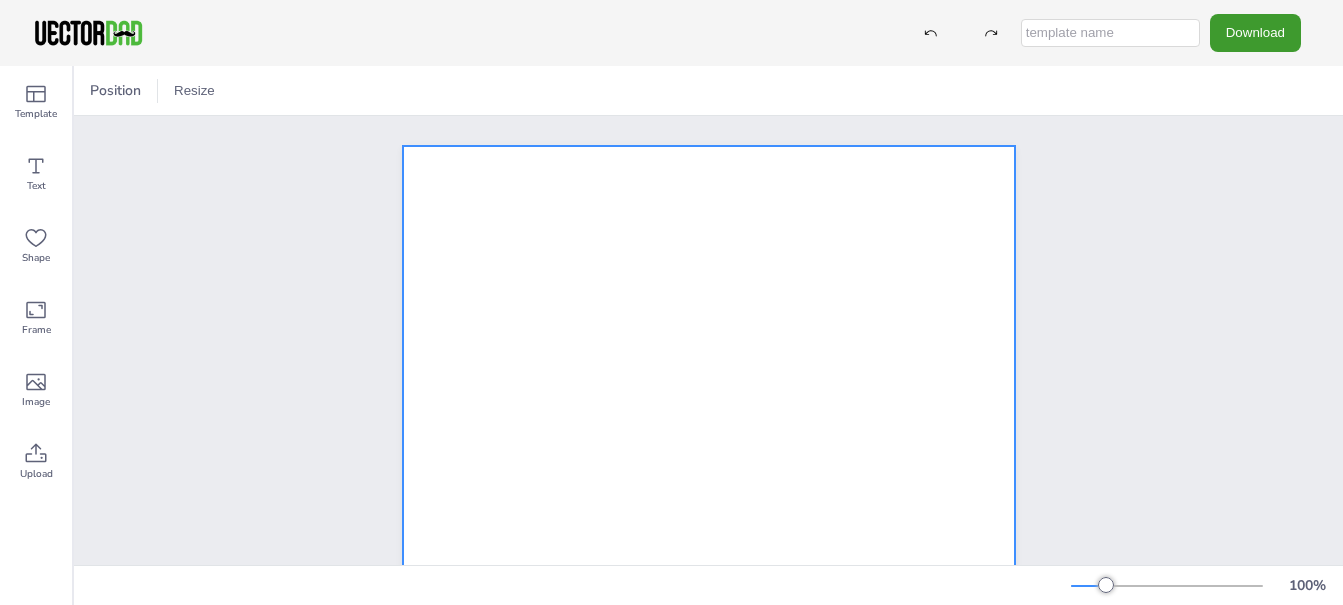 scroll, scrollTop: 0, scrollLeft: 0, axis: both 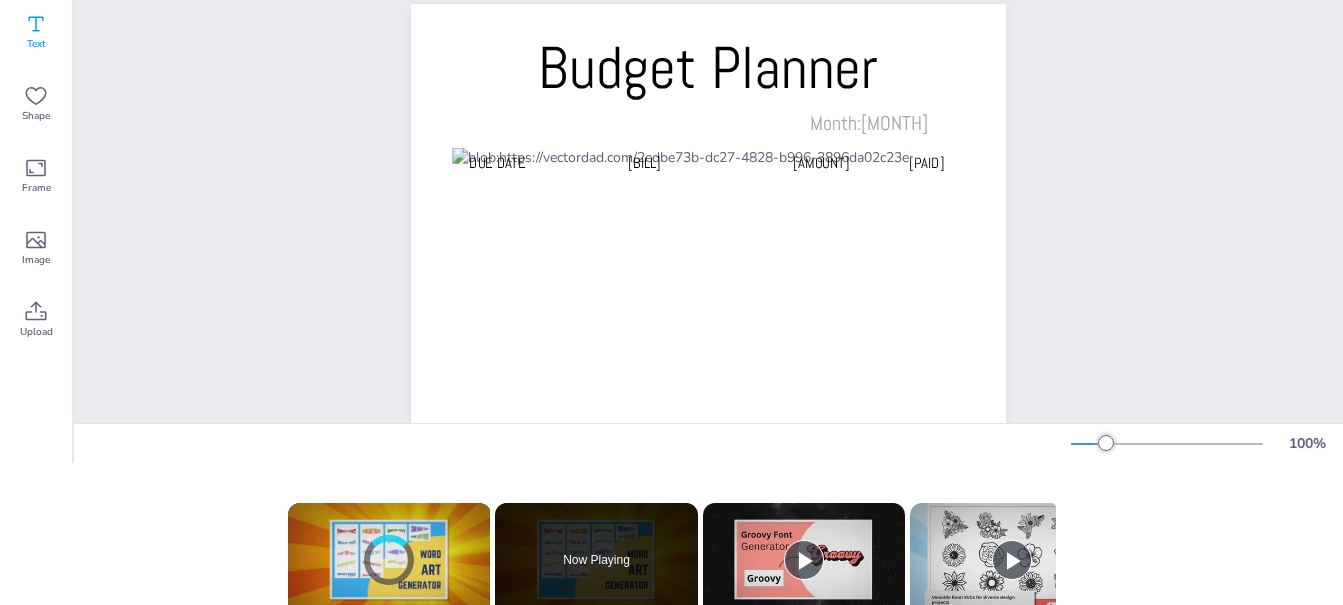 click 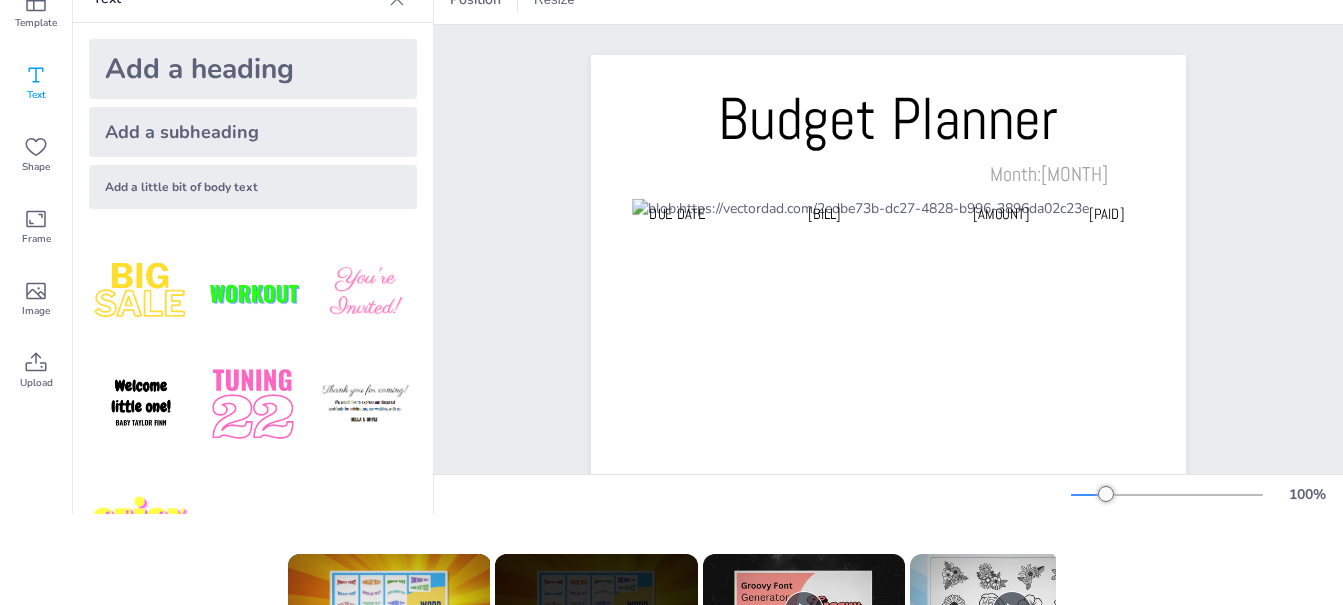 scroll, scrollTop: 79, scrollLeft: 0, axis: vertical 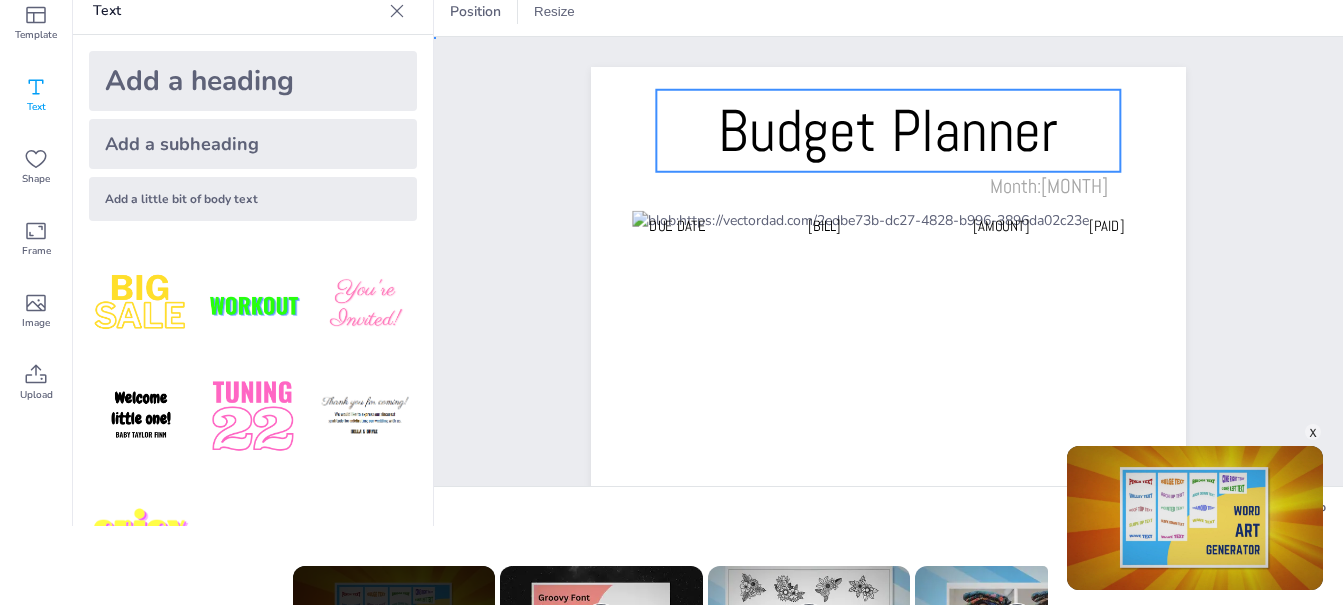 click on "Budget Planner" at bounding box center (888, 130) 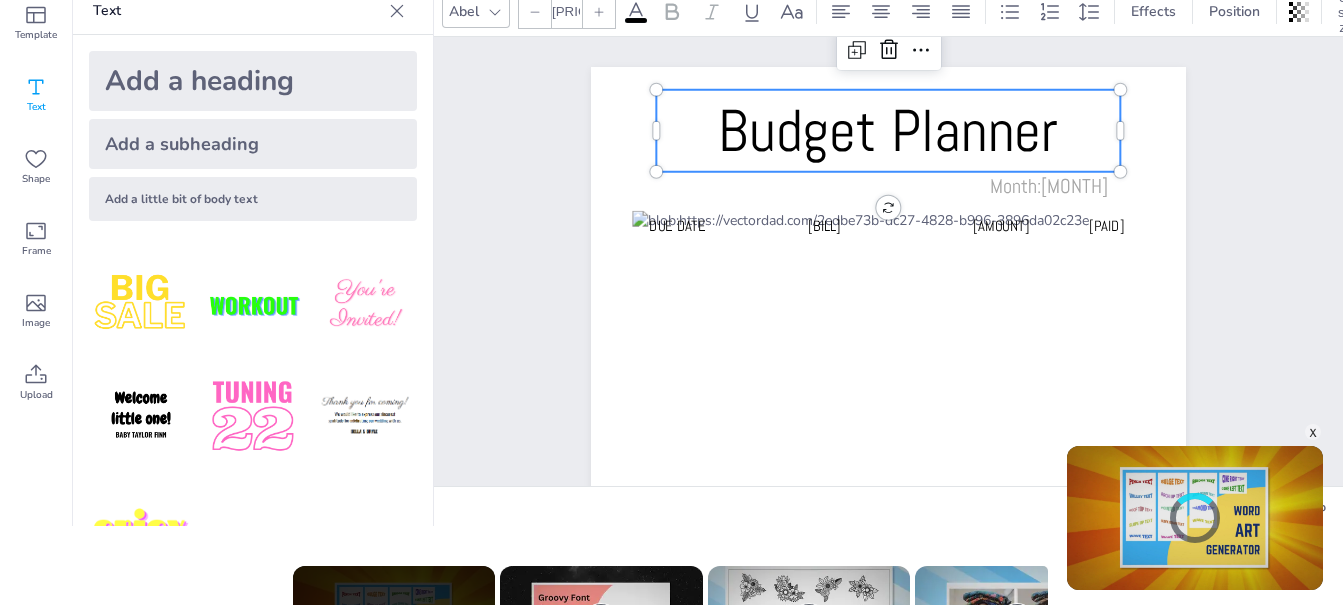 scroll, scrollTop: 69, scrollLeft: 0, axis: vertical 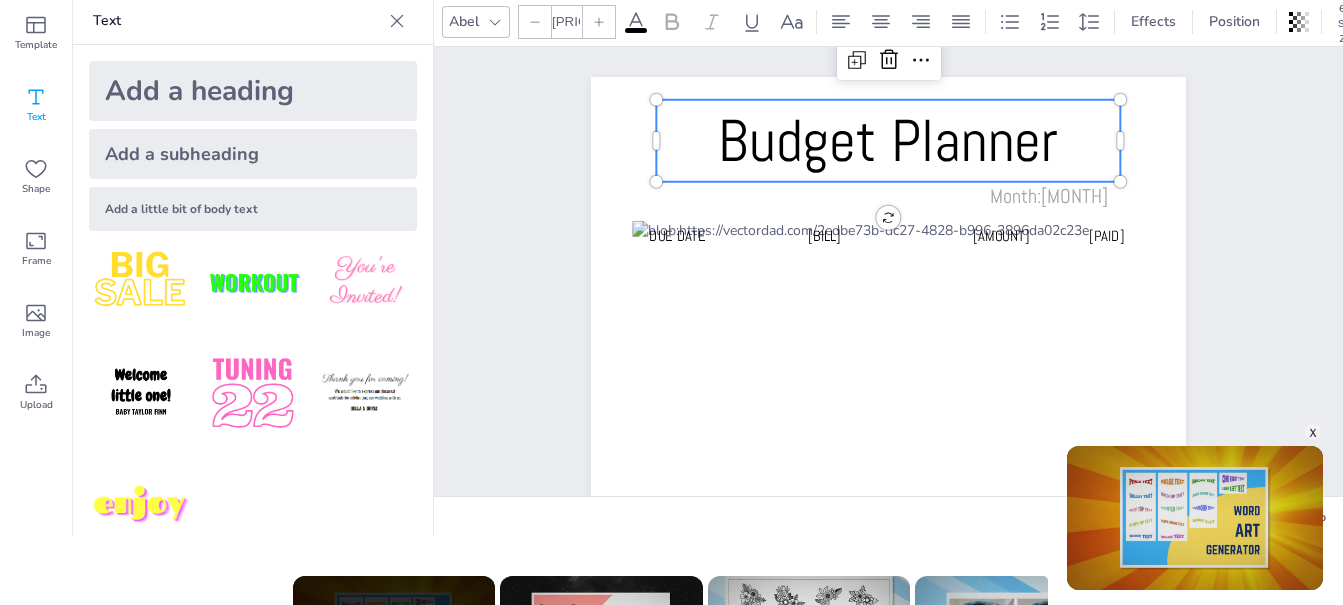 click at bounding box center [365, 282] 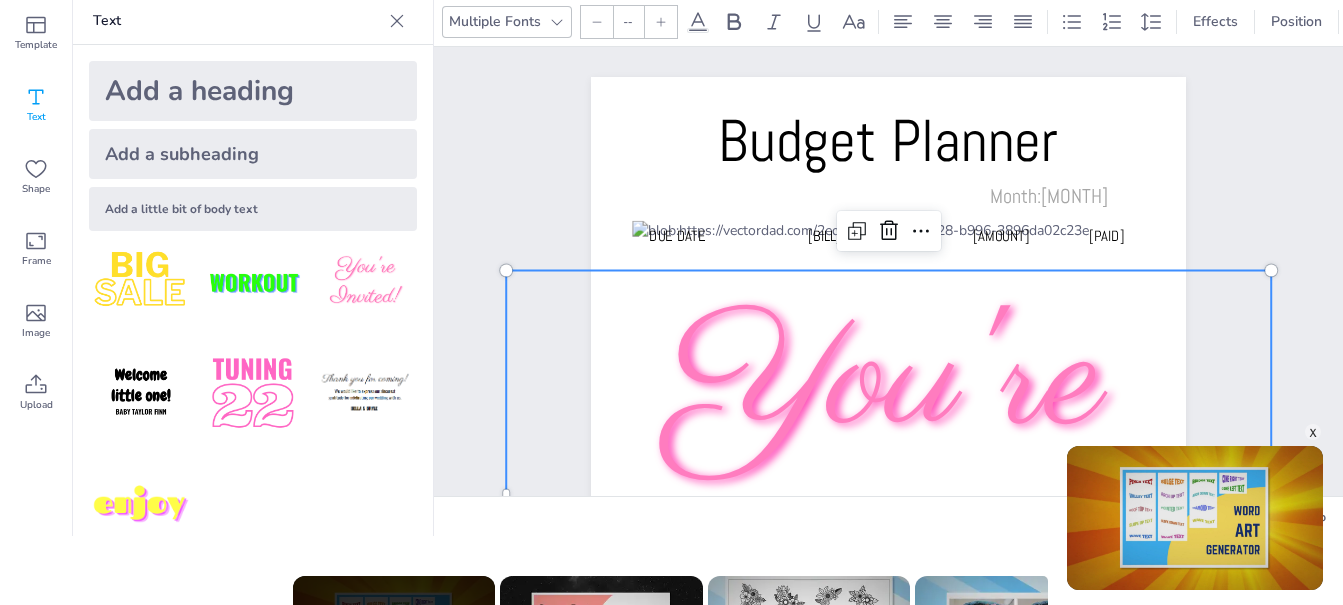 scroll, scrollTop: 32, scrollLeft: 0, axis: vertical 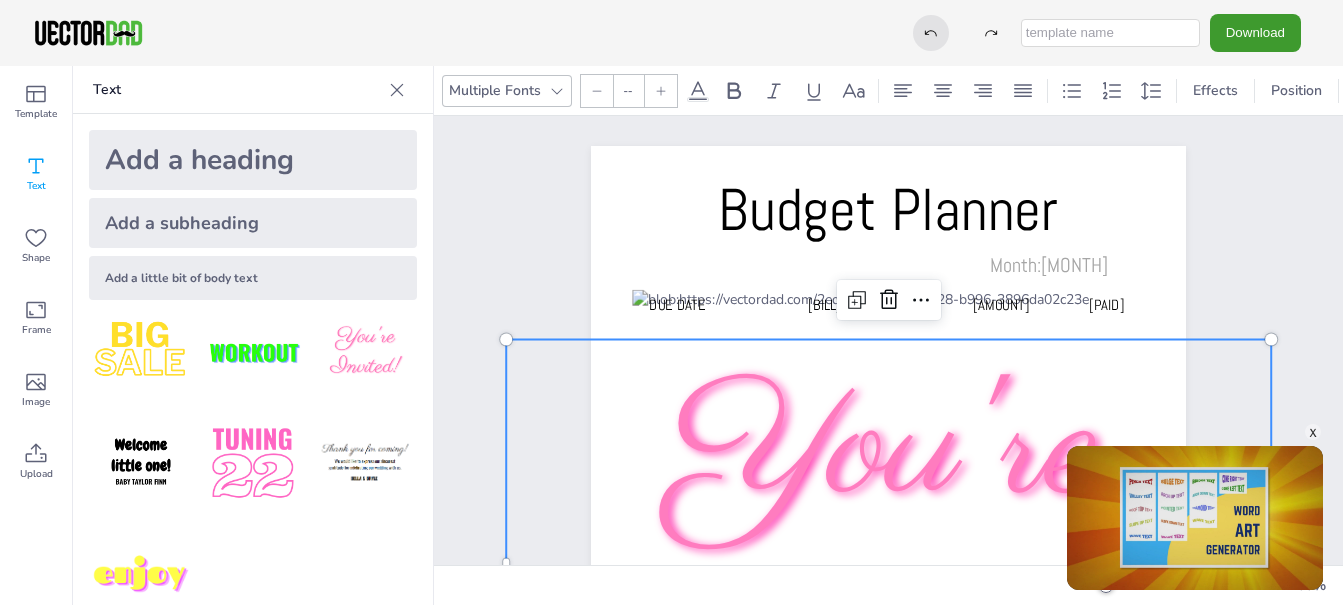click 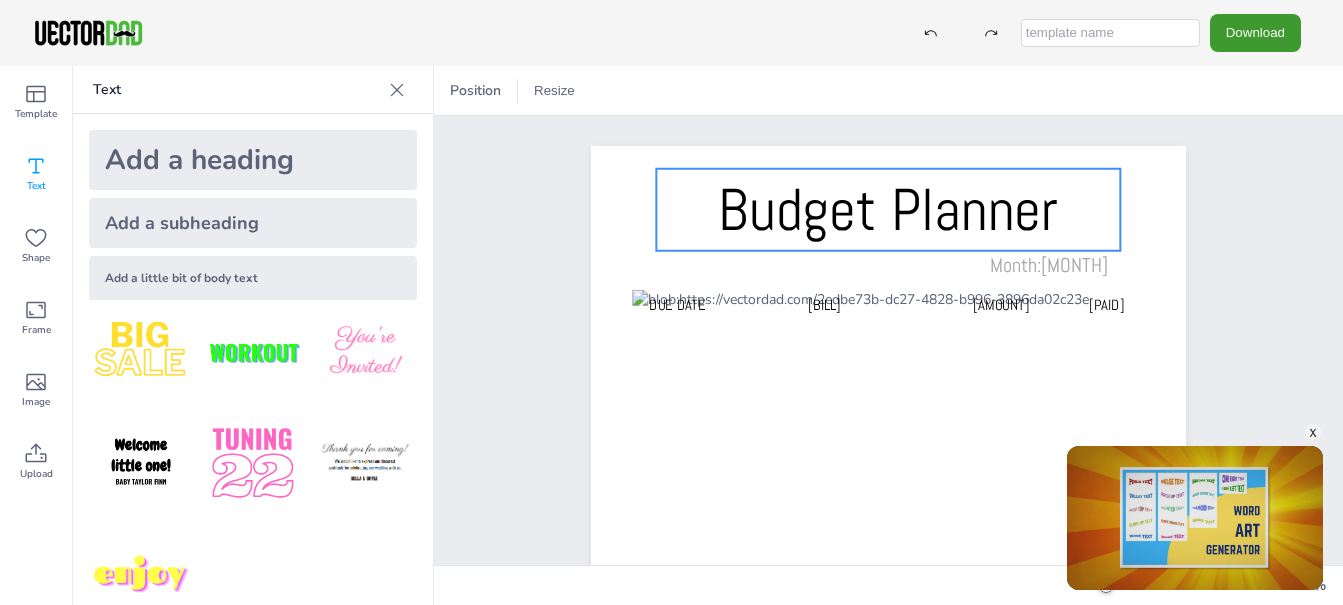 click on "Budget Planner" at bounding box center [888, 209] 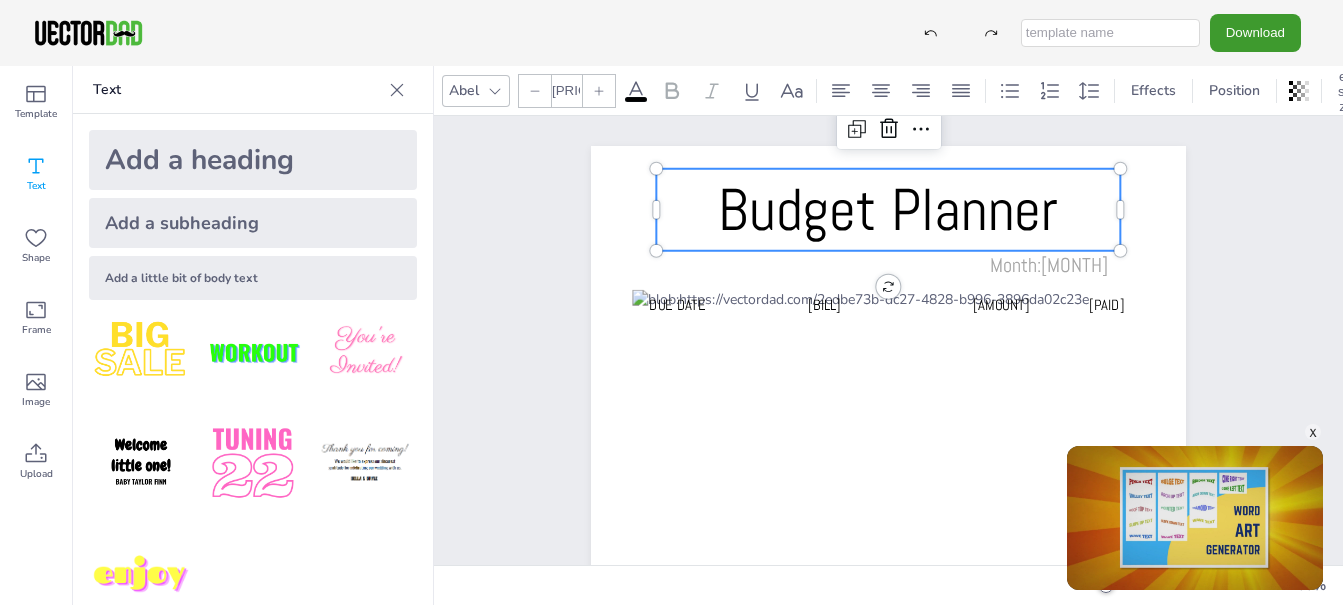 click 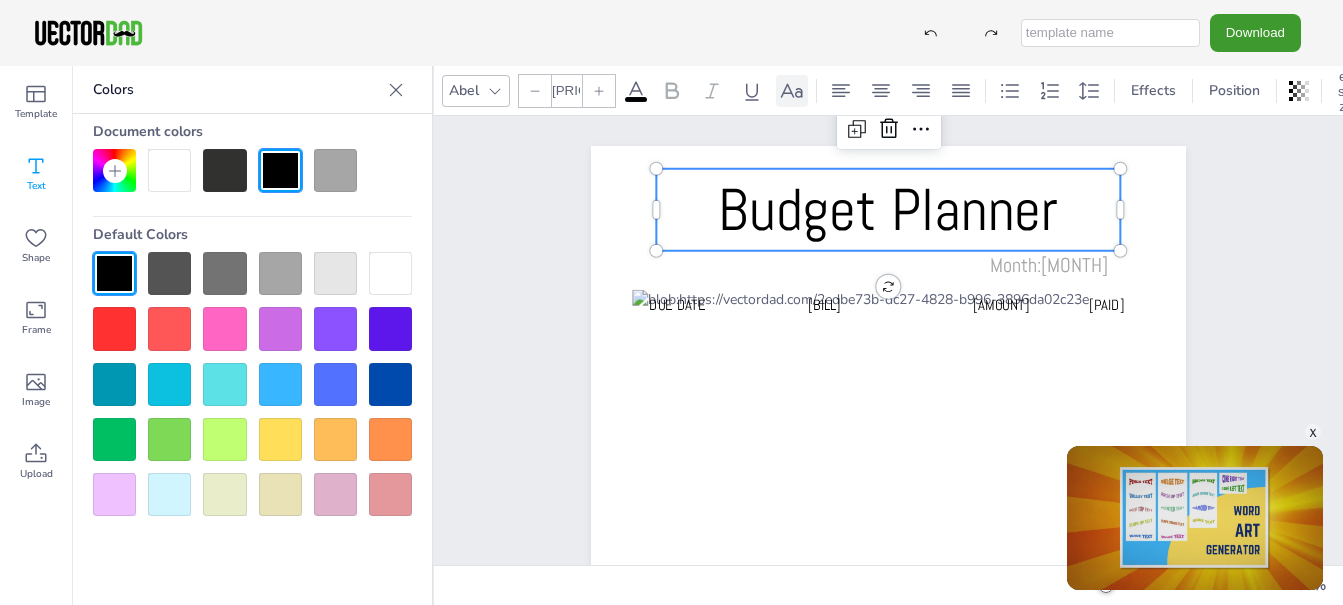 click 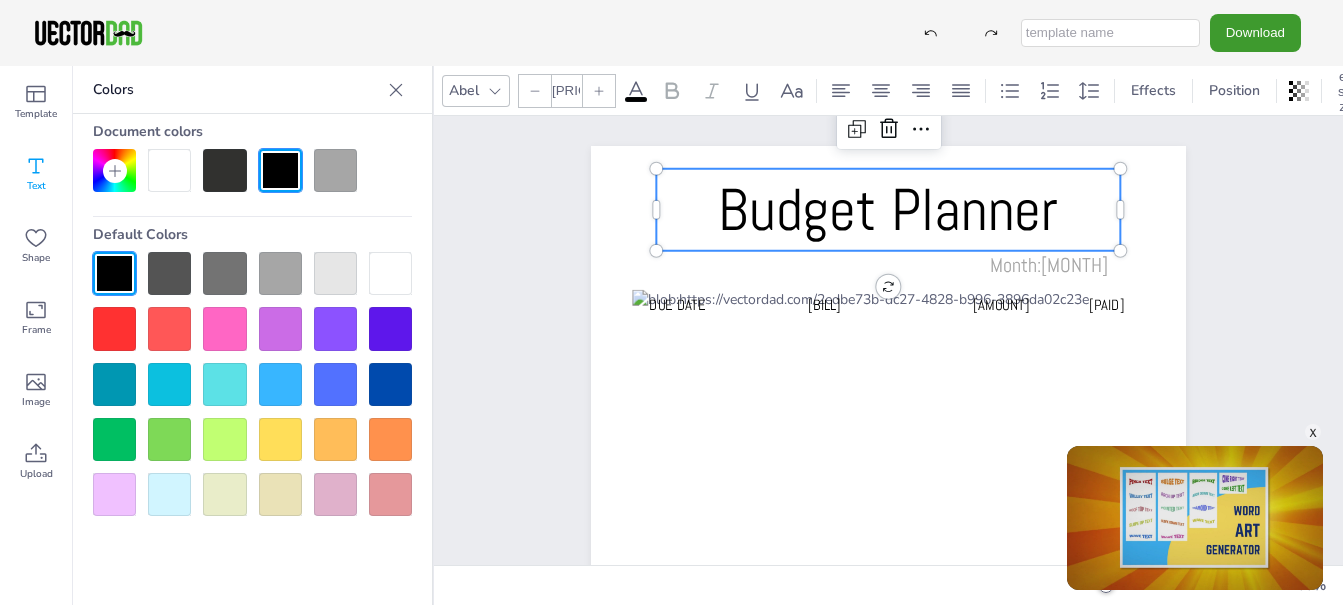 click 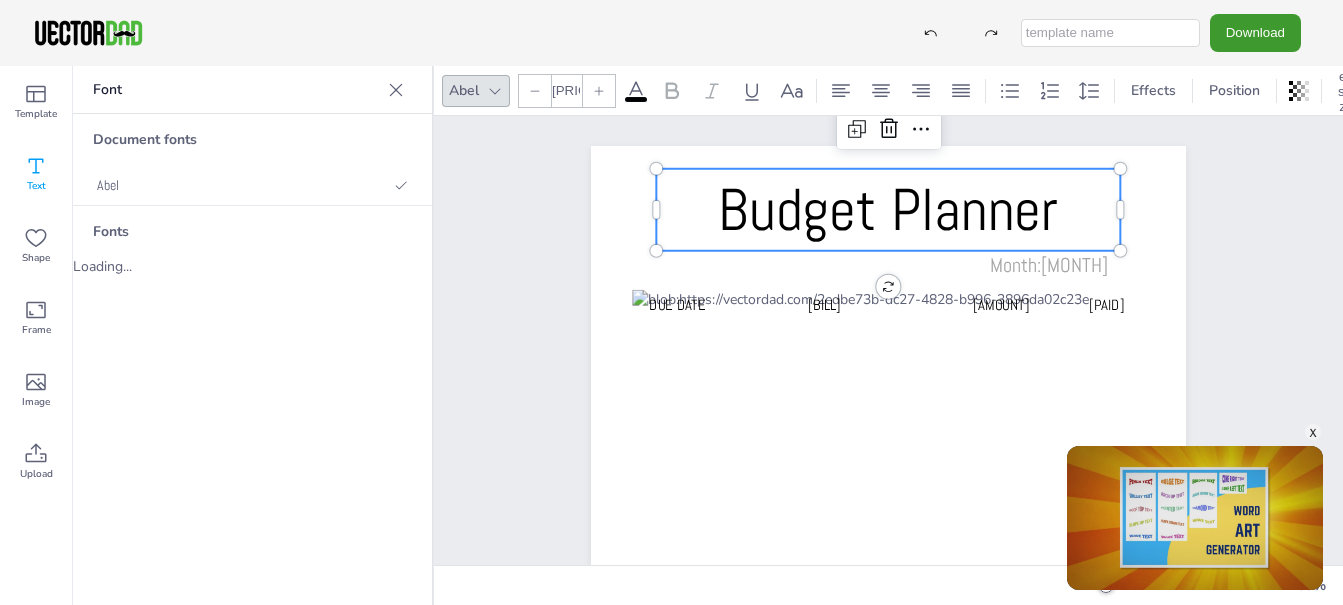 click 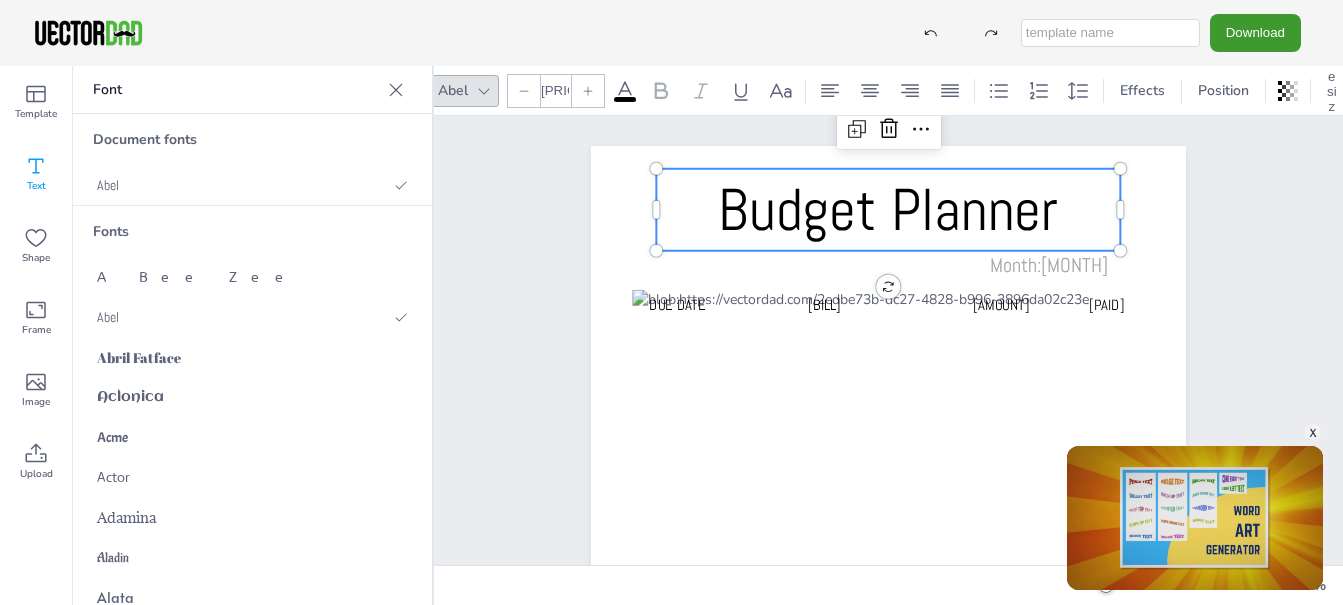 scroll, scrollTop: 0, scrollLeft: 0, axis: both 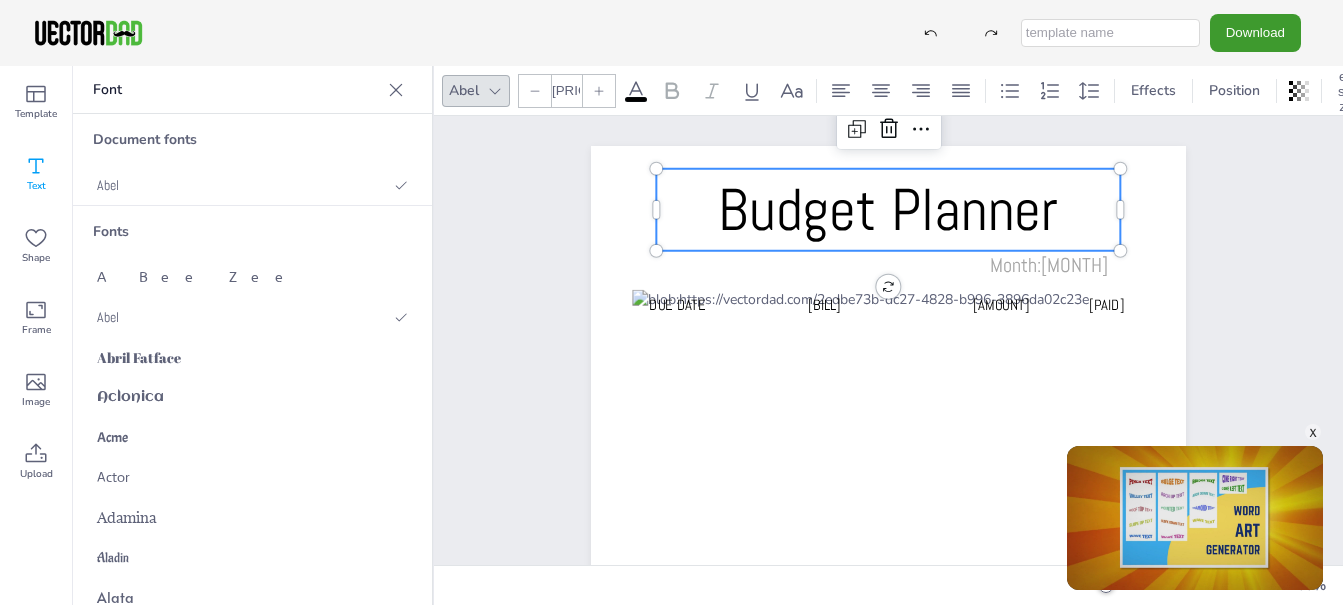click on "Budget Planner" at bounding box center [888, 209] 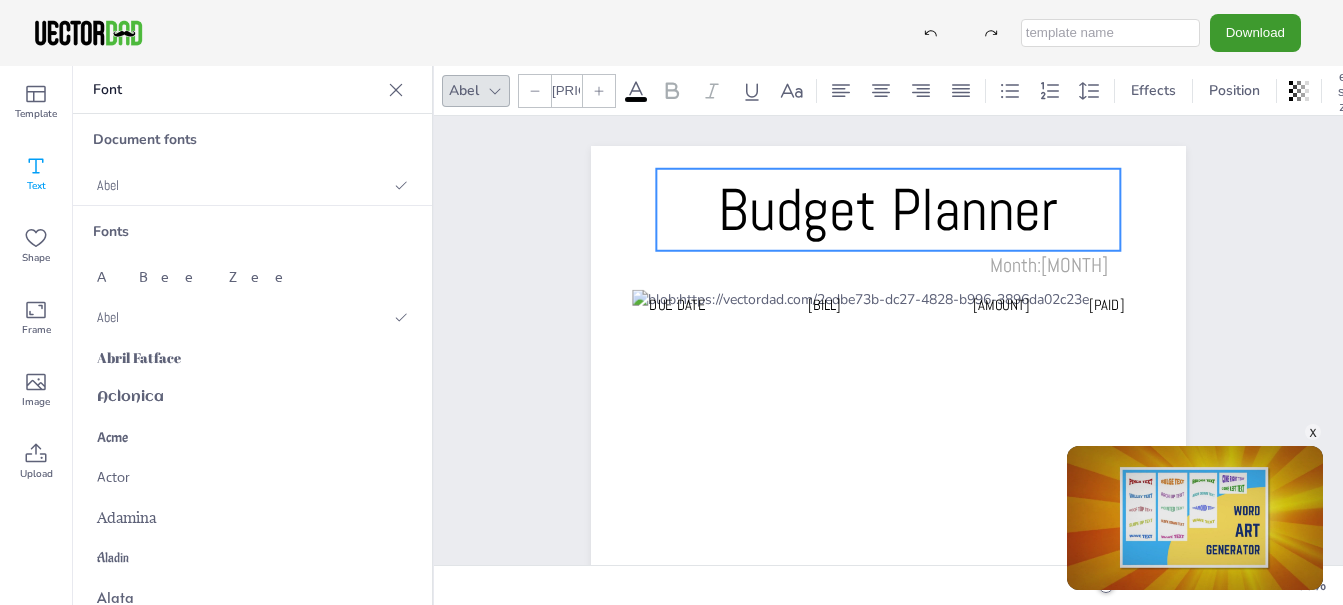 click on "Budget Planner" at bounding box center (888, 209) 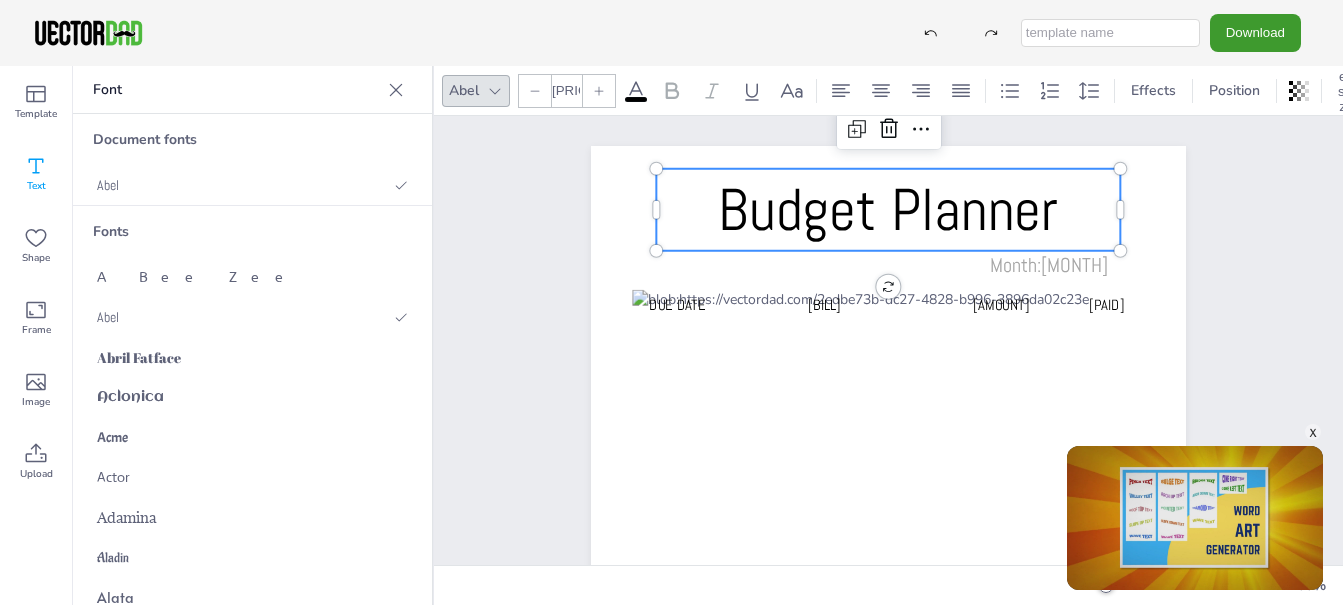 click on "Budget Planner" at bounding box center (888, 209) 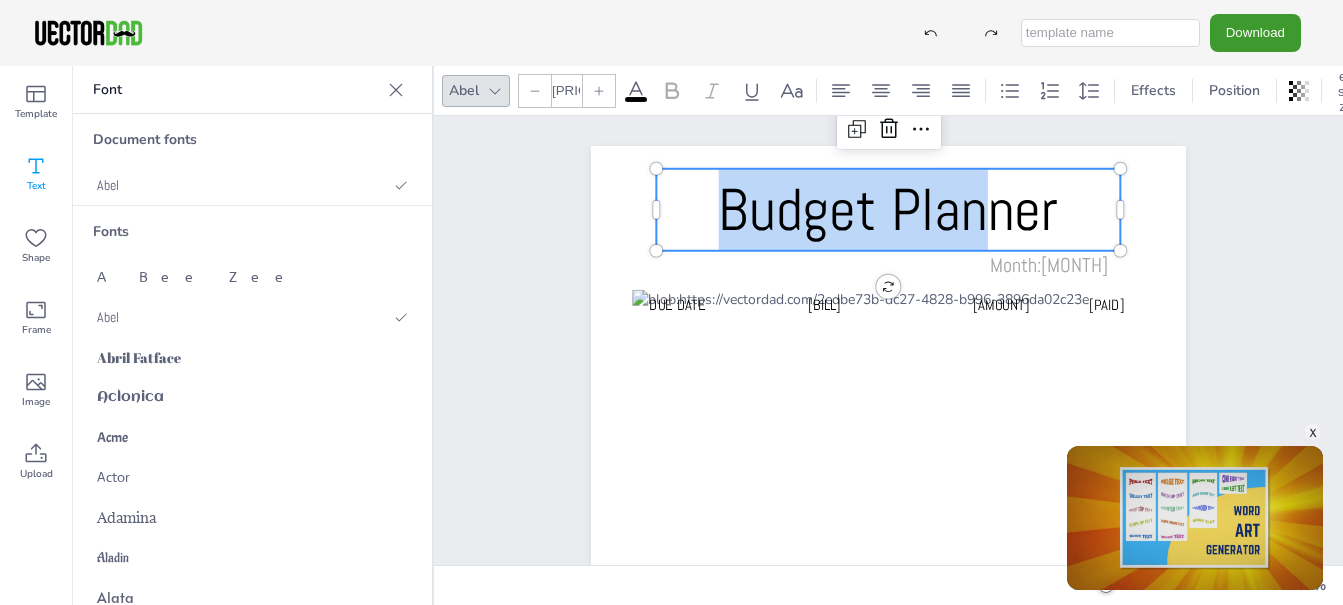 drag, startPoint x: 712, startPoint y: 220, endPoint x: 422, endPoint y: 527, distance: 422.31387 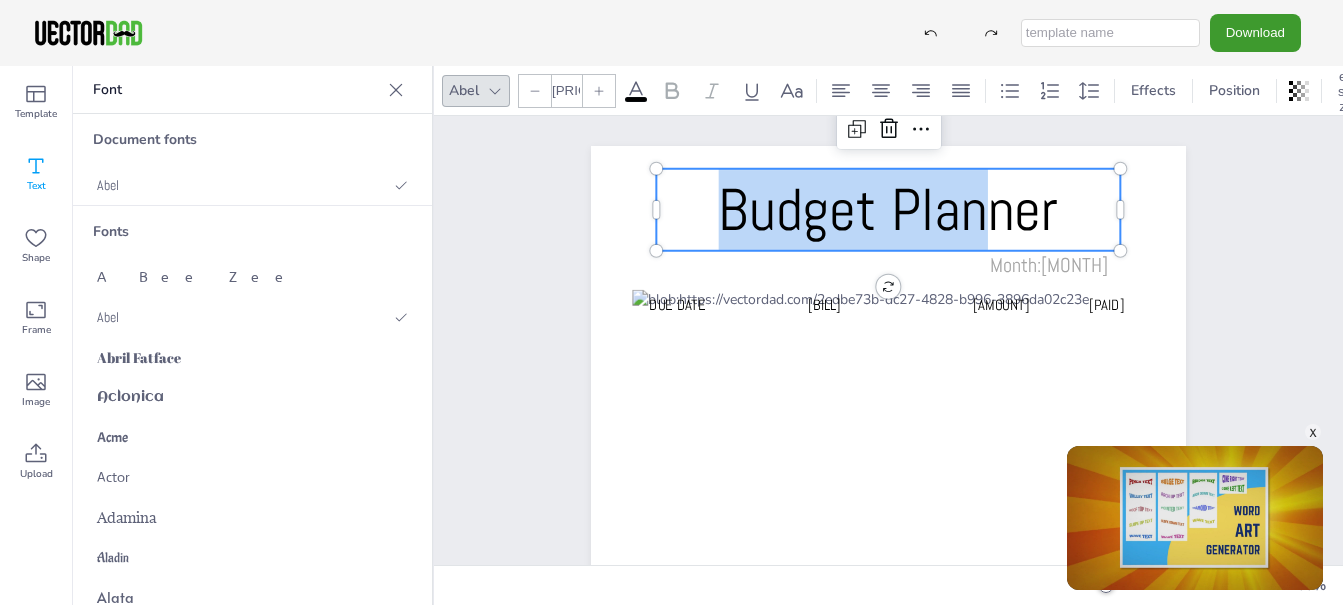 click on "Budget Planner" at bounding box center (888, 210) 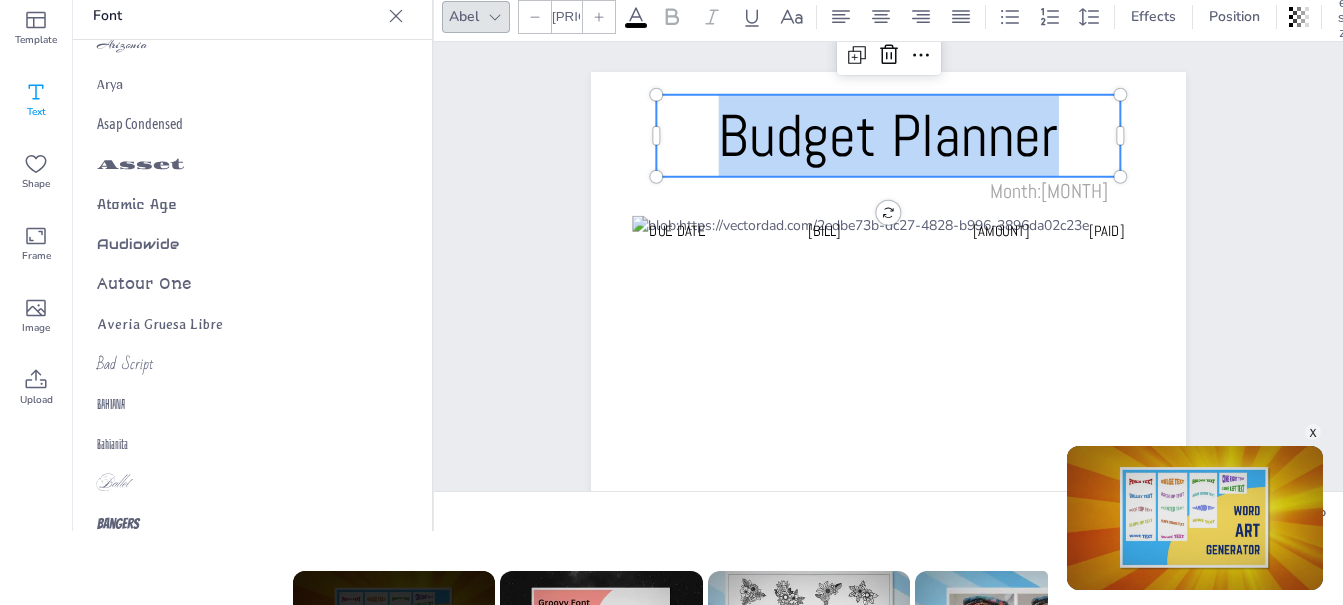 scroll, scrollTop: 1291, scrollLeft: 0, axis: vertical 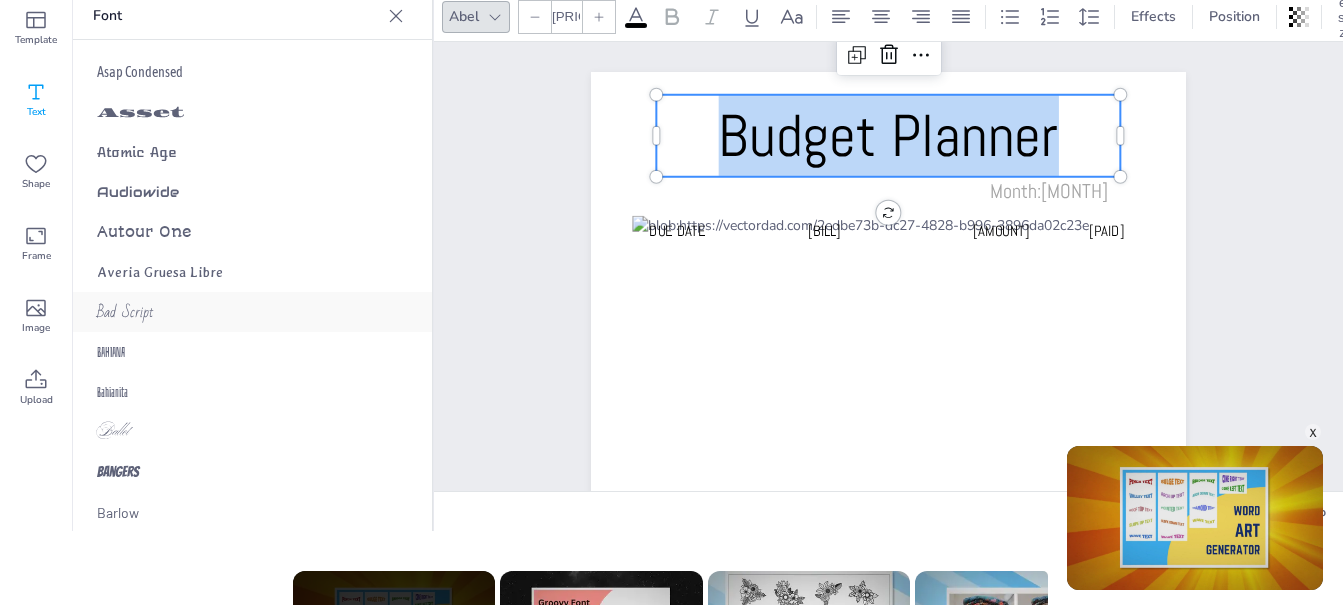 click on "Bad Script" at bounding box center [125, 312] 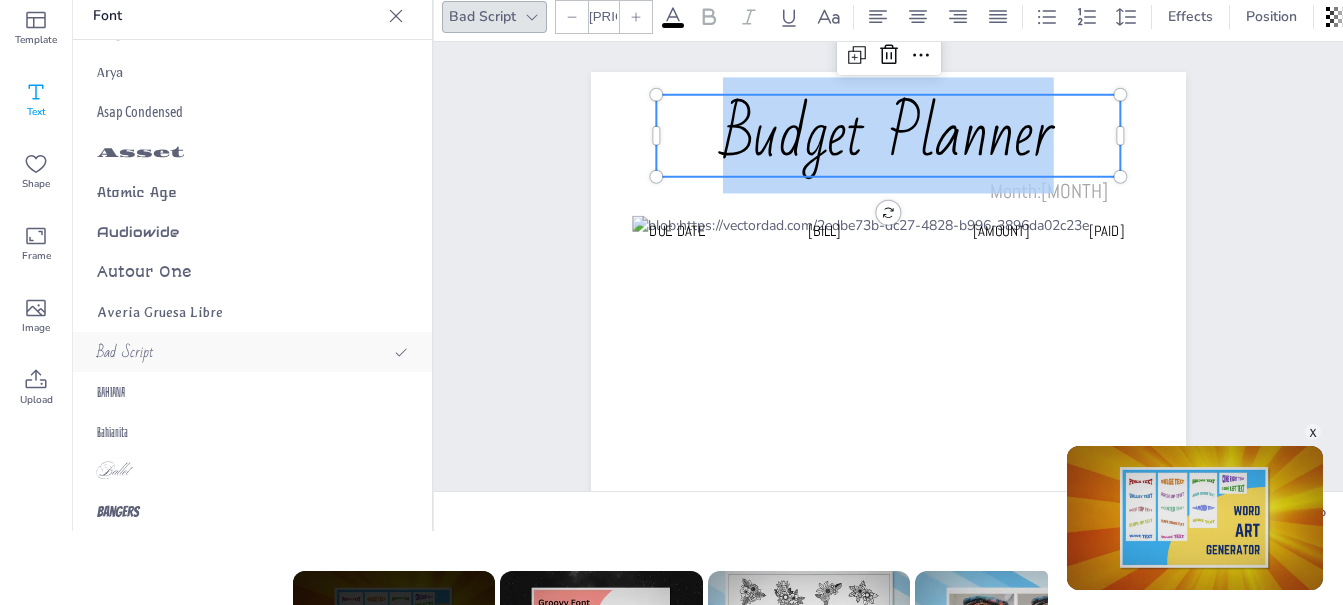 scroll, scrollTop: 1331, scrollLeft: 0, axis: vertical 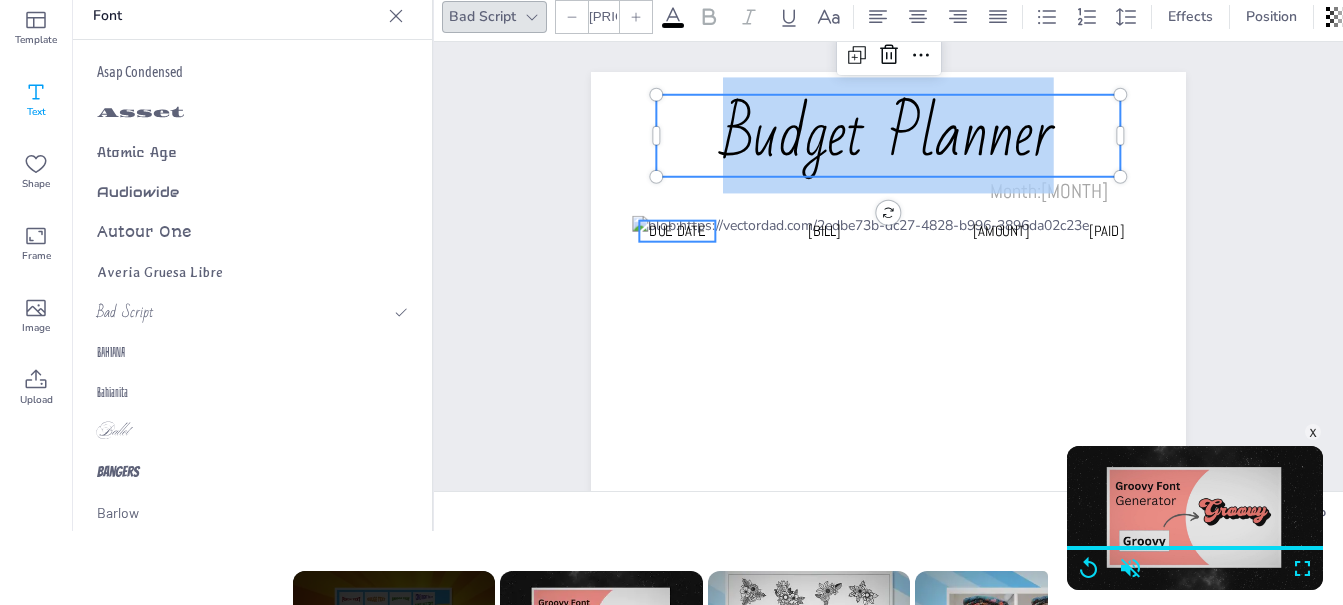 click on "Due Date" at bounding box center [677, 247] 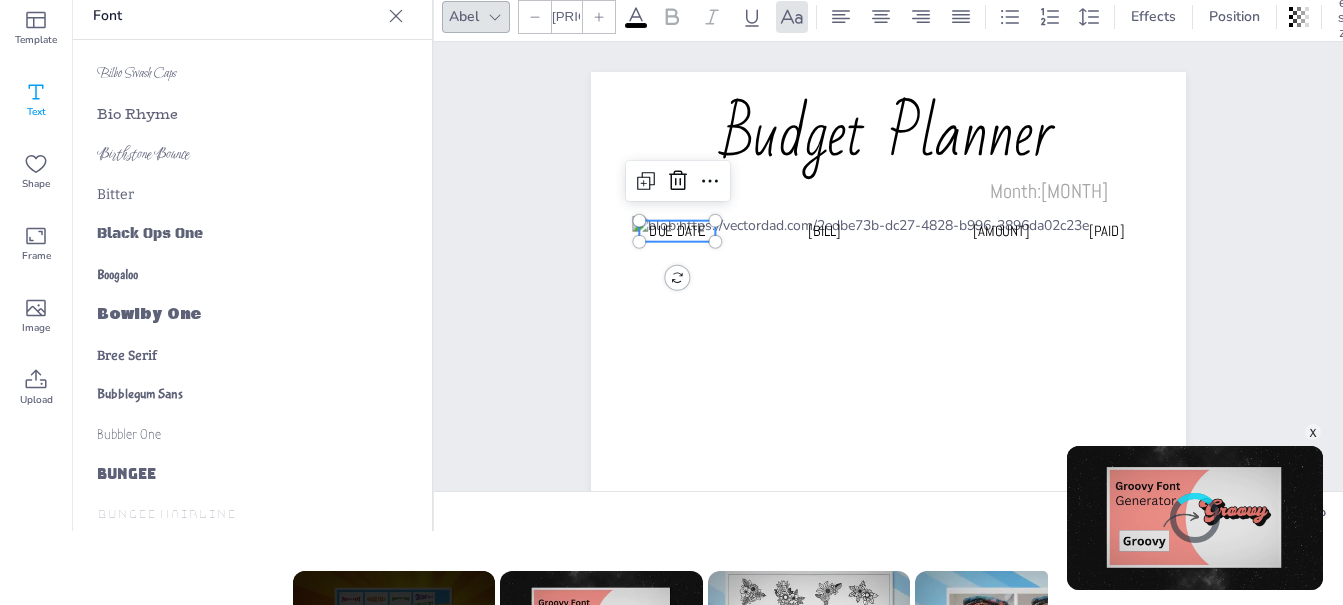 scroll, scrollTop: 2331, scrollLeft: 0, axis: vertical 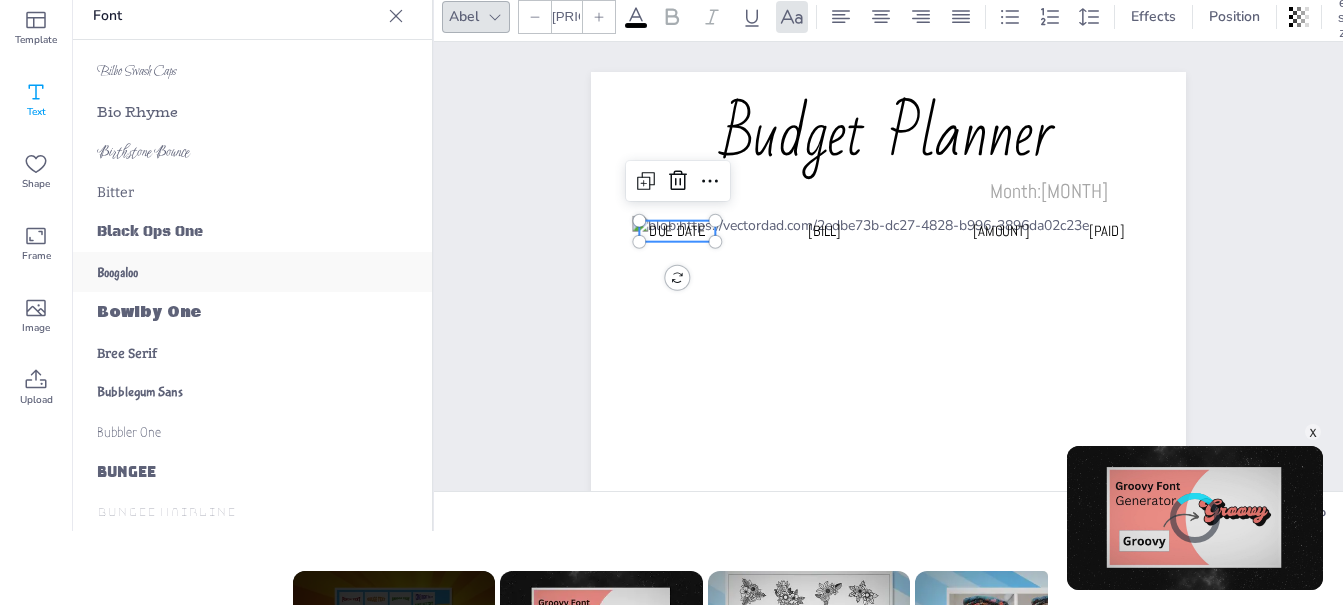 click on "Boogaloo" at bounding box center [117, 272] 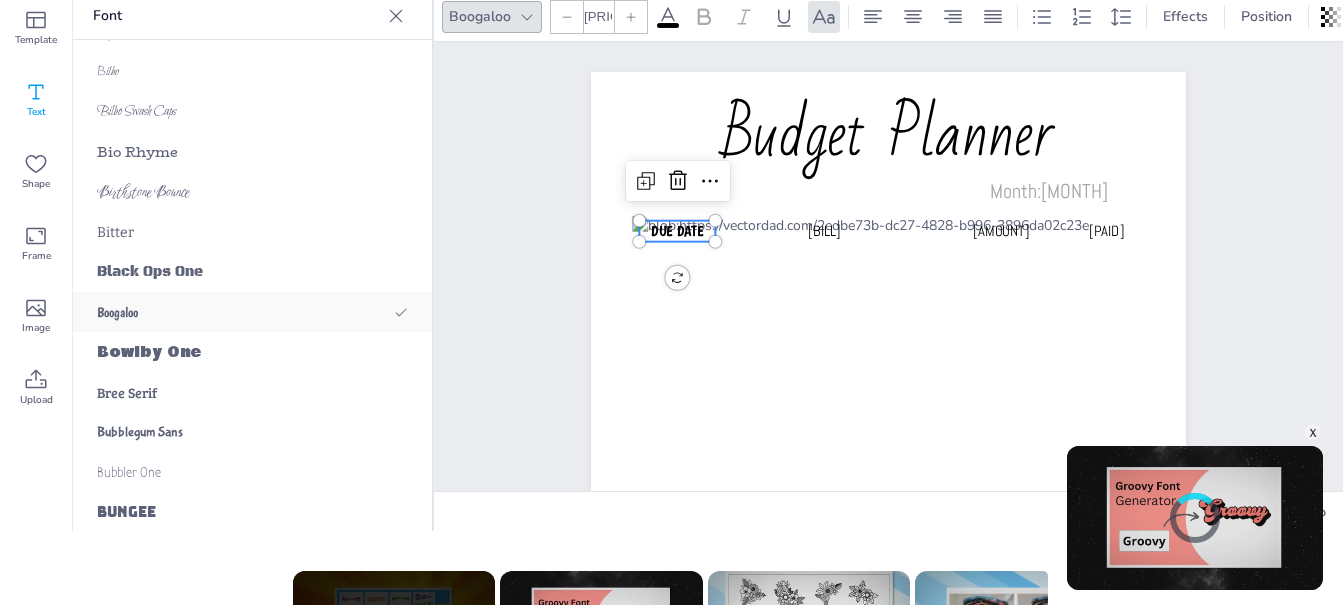 scroll, scrollTop: 2371, scrollLeft: 0, axis: vertical 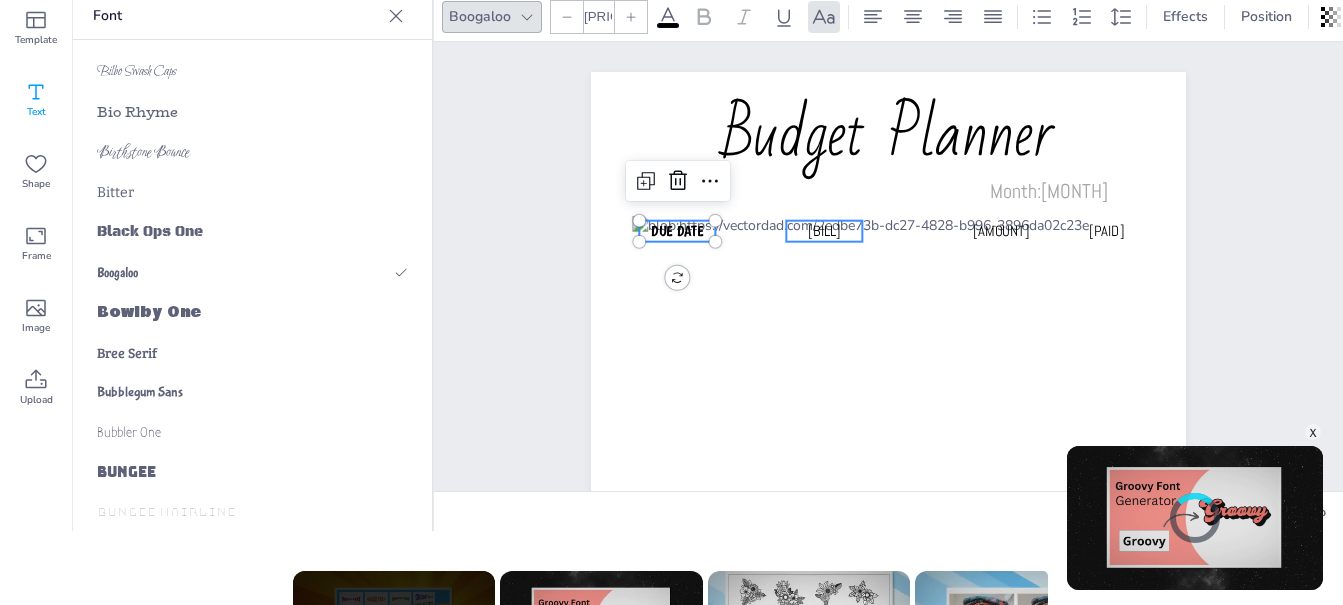 click on "[BILL]" at bounding box center (824, 230) 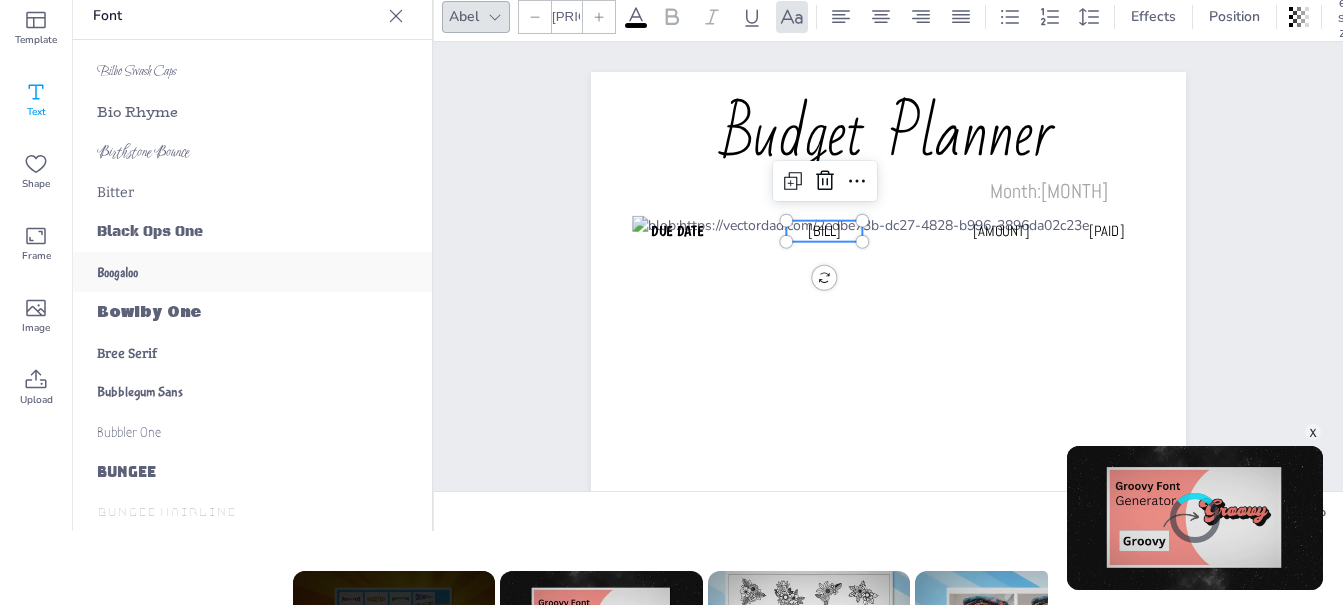 click on "Boogaloo" at bounding box center [252, 272] 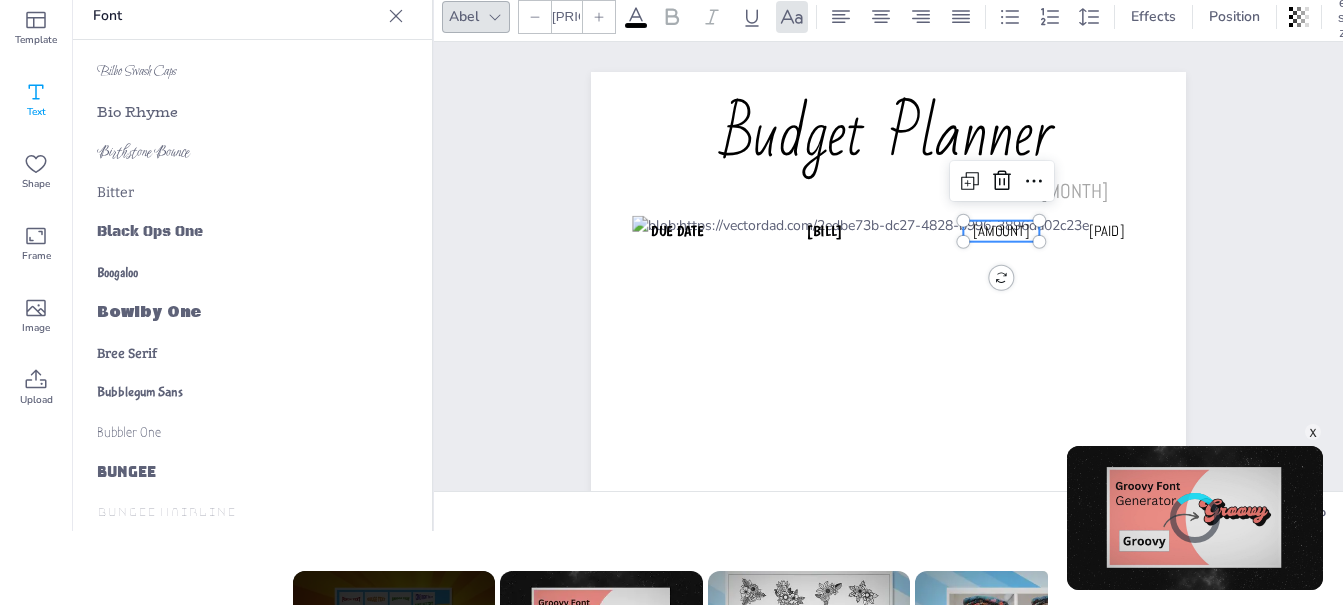 click on "[AMOUNT]" at bounding box center (1001, 230) 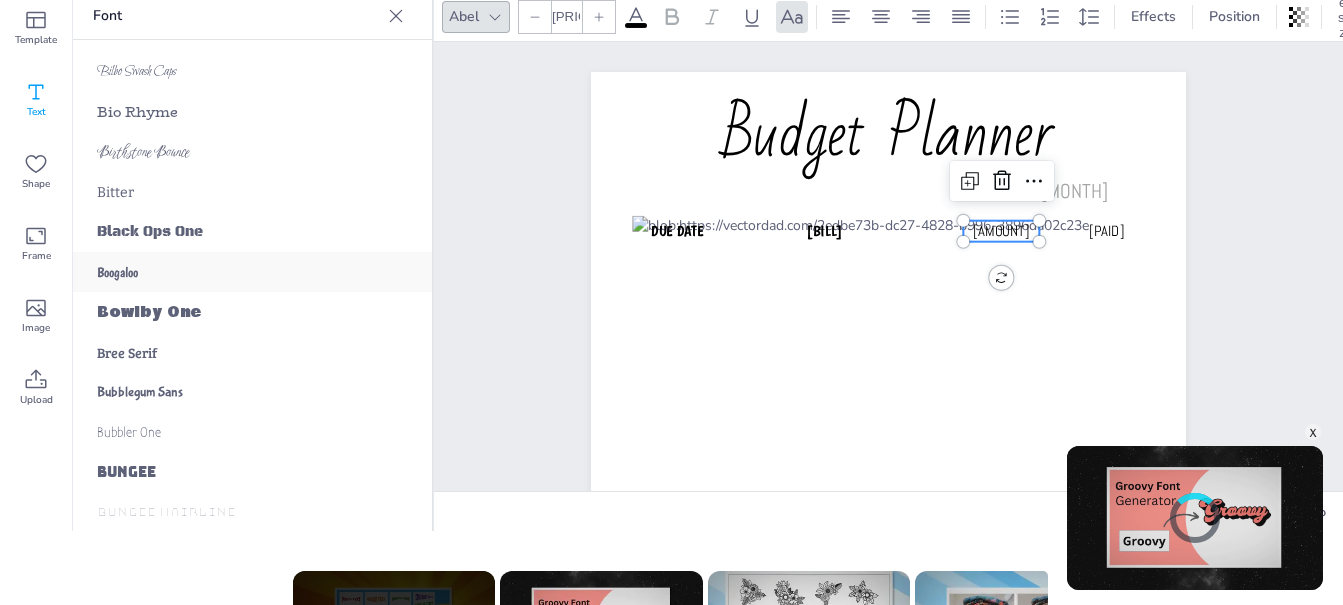 click on "Boogaloo" at bounding box center (117, 272) 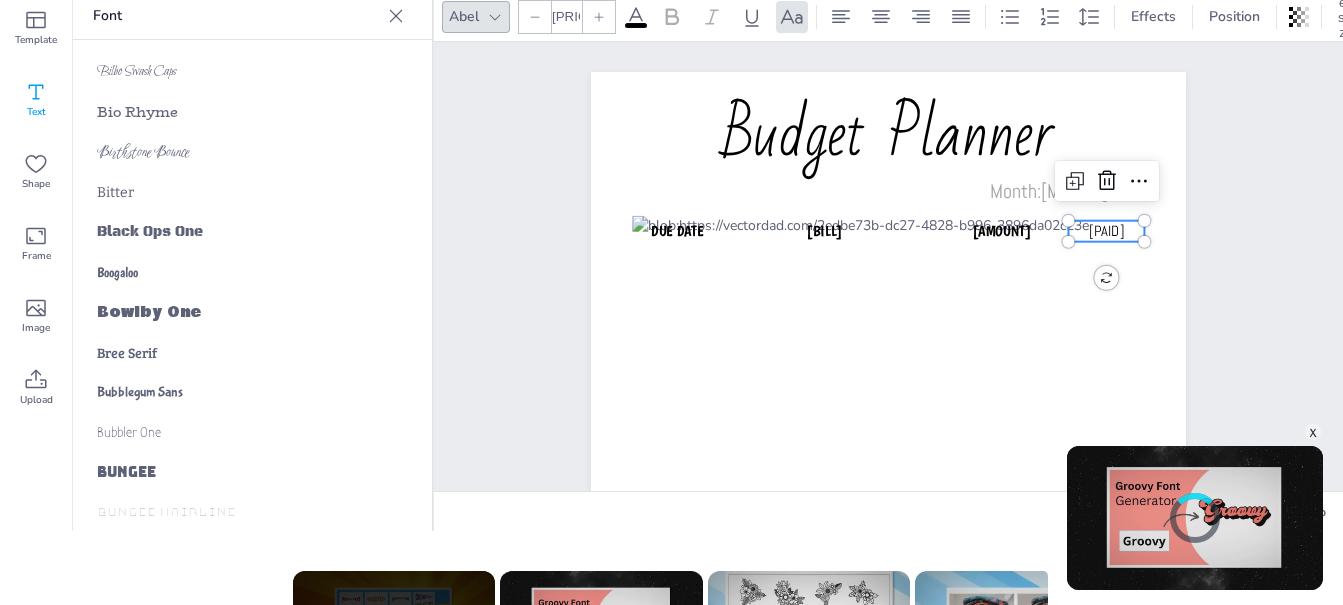 click on "[PAID]" at bounding box center (1106, 230) 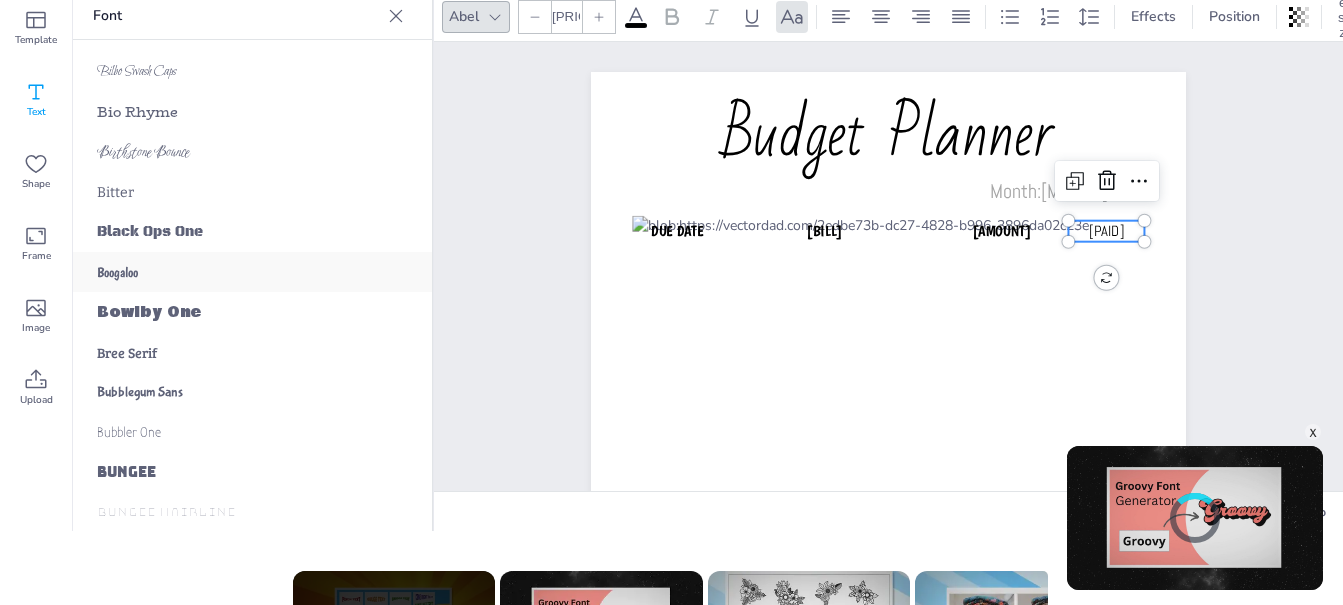 click on "Boogaloo" at bounding box center [117, 272] 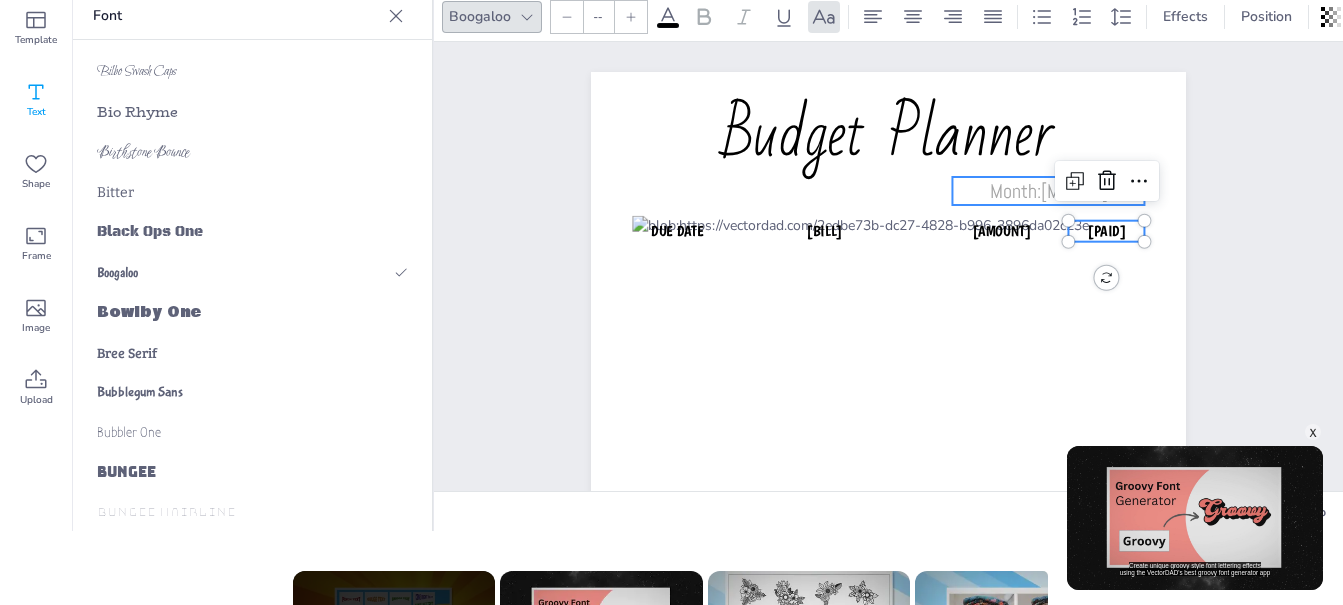 type on "20" 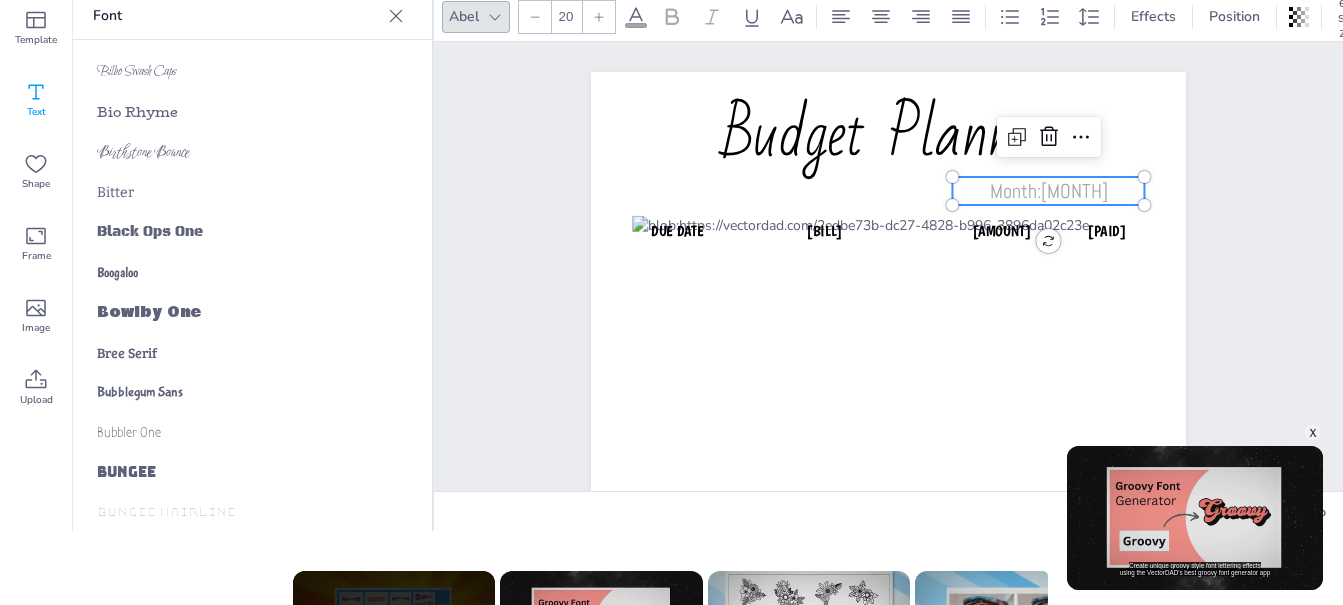 click on "Month:[MONTH]" at bounding box center [1049, 191] 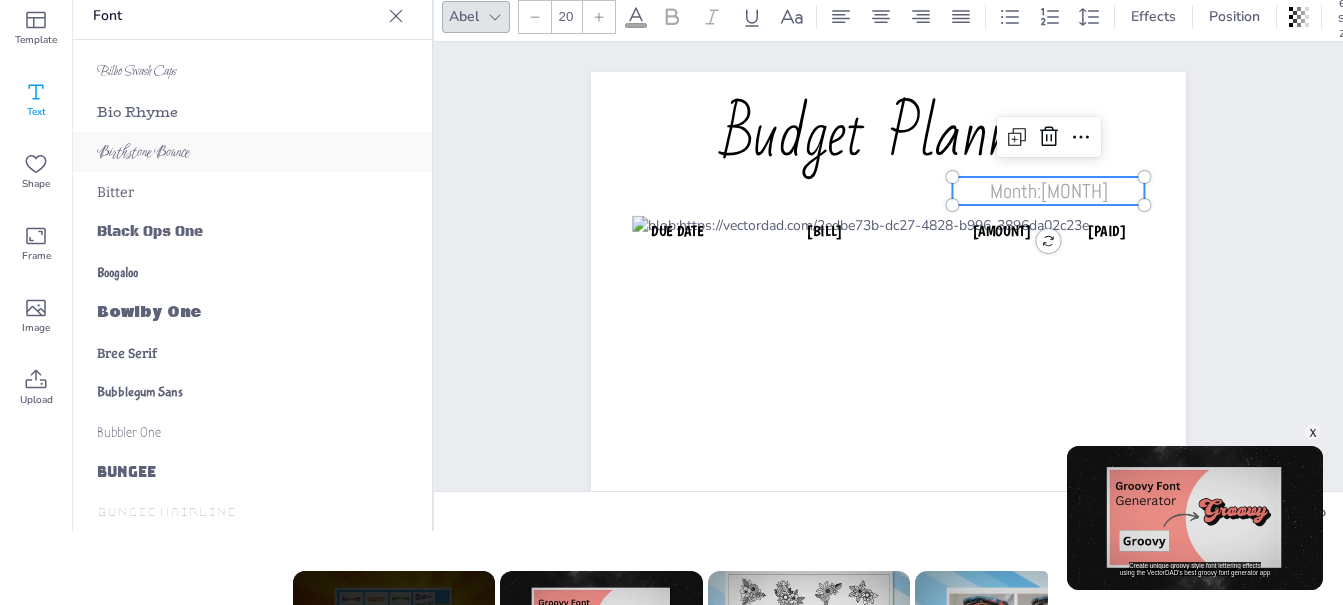 click on "Birthstone Bounce" at bounding box center (143, 152) 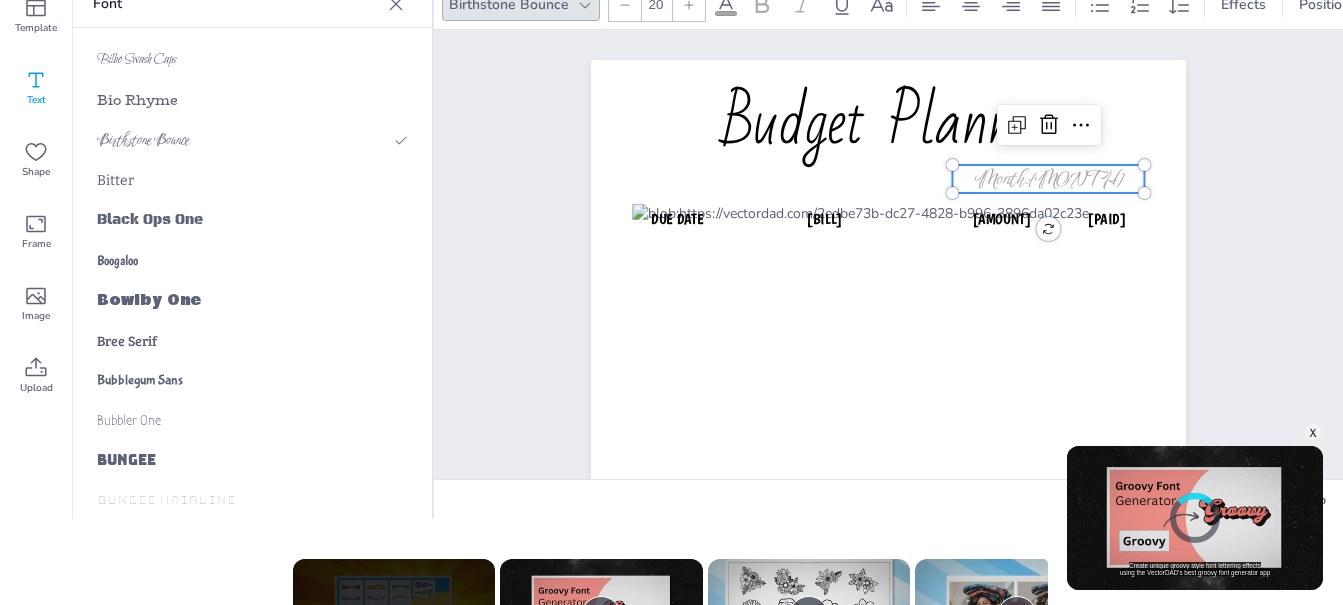 scroll, scrollTop: 0, scrollLeft: 0, axis: both 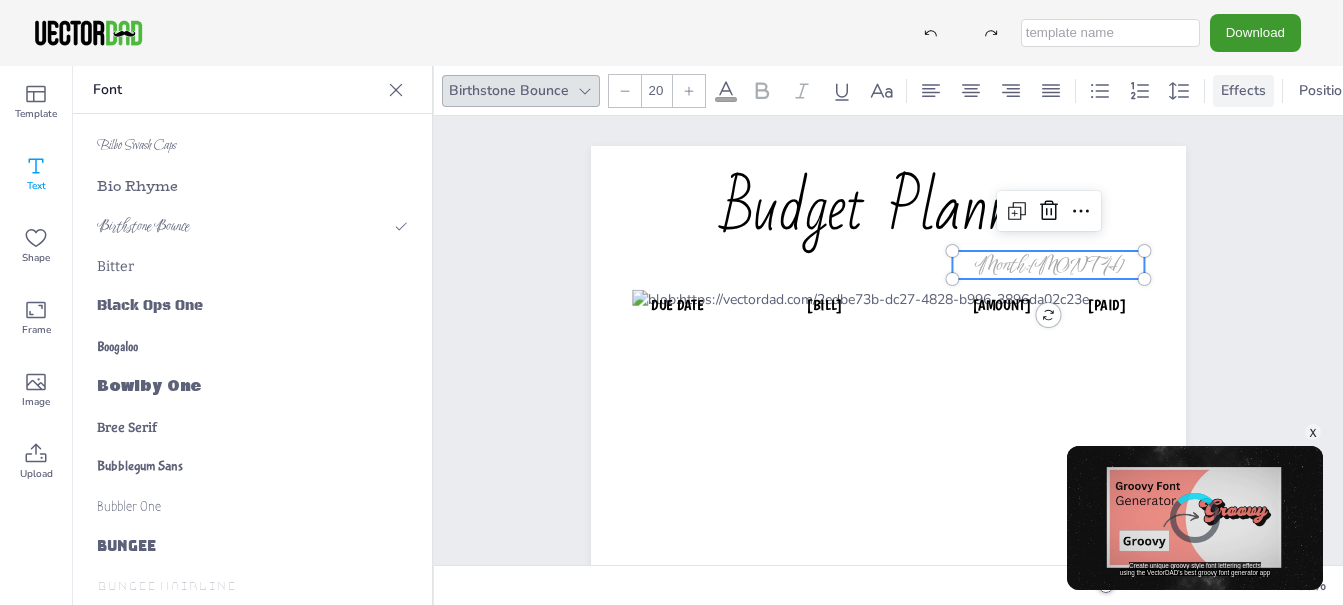 click on "Effects" at bounding box center [1243, 90] 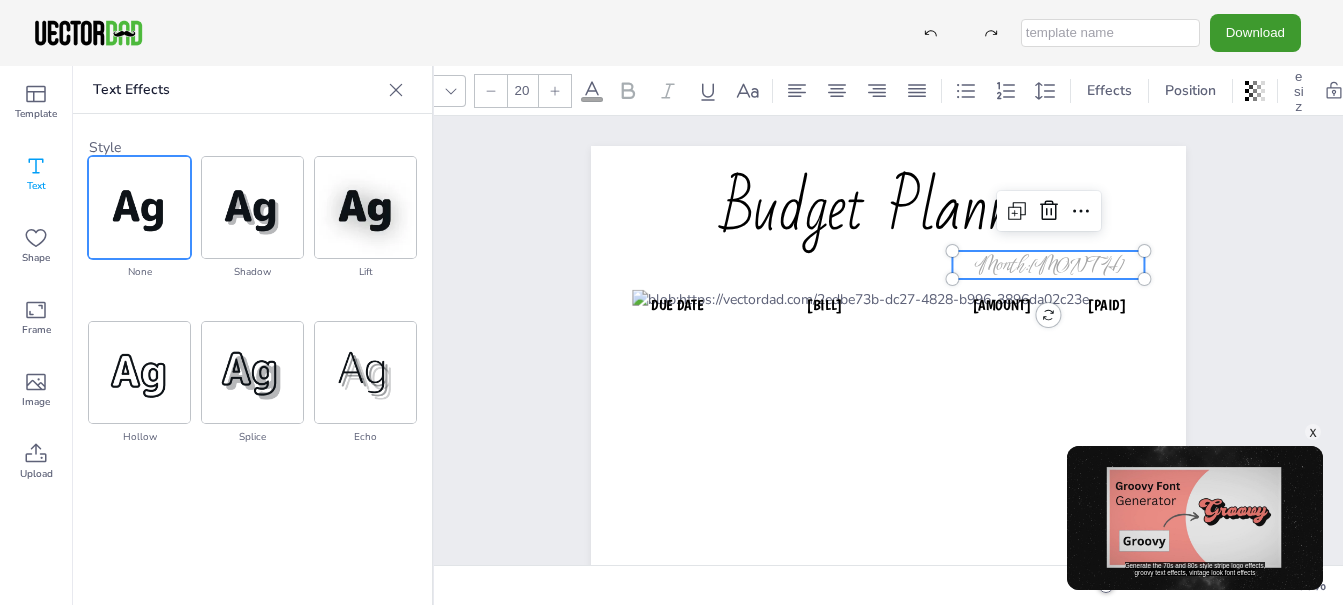 scroll, scrollTop: 0, scrollLeft: 156, axis: horizontal 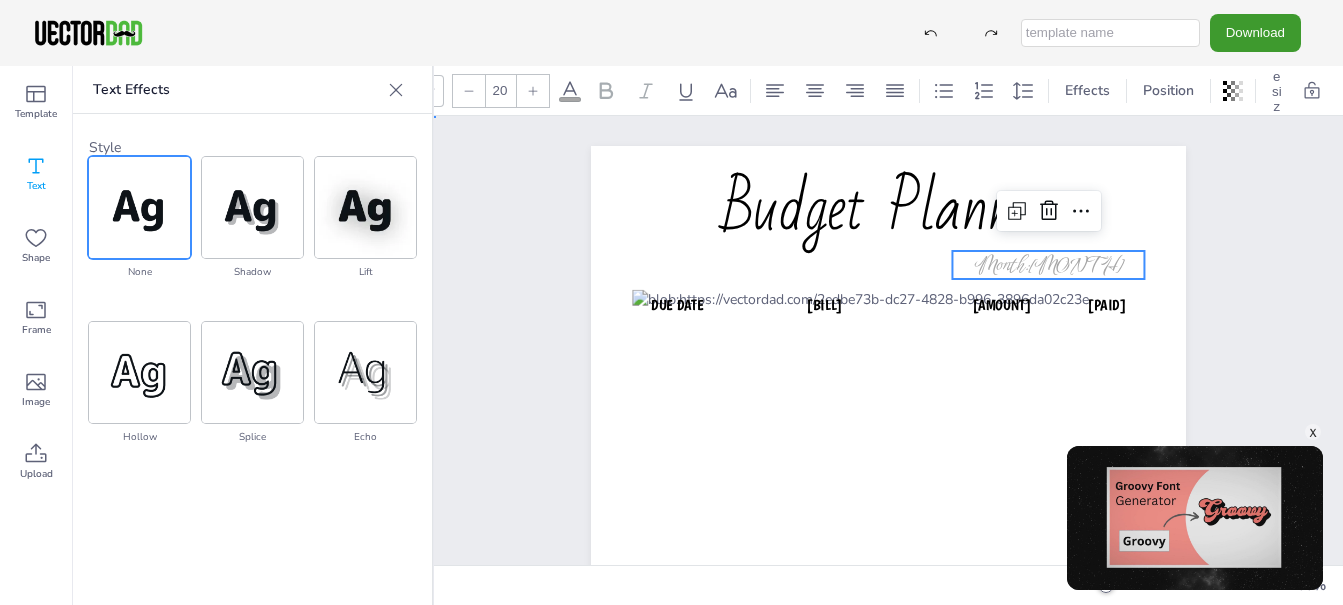 click on "Budget Planner Due Date [BILL] [AMOUNT] [PAID] Month:[MONTH]" at bounding box center (888, 567) 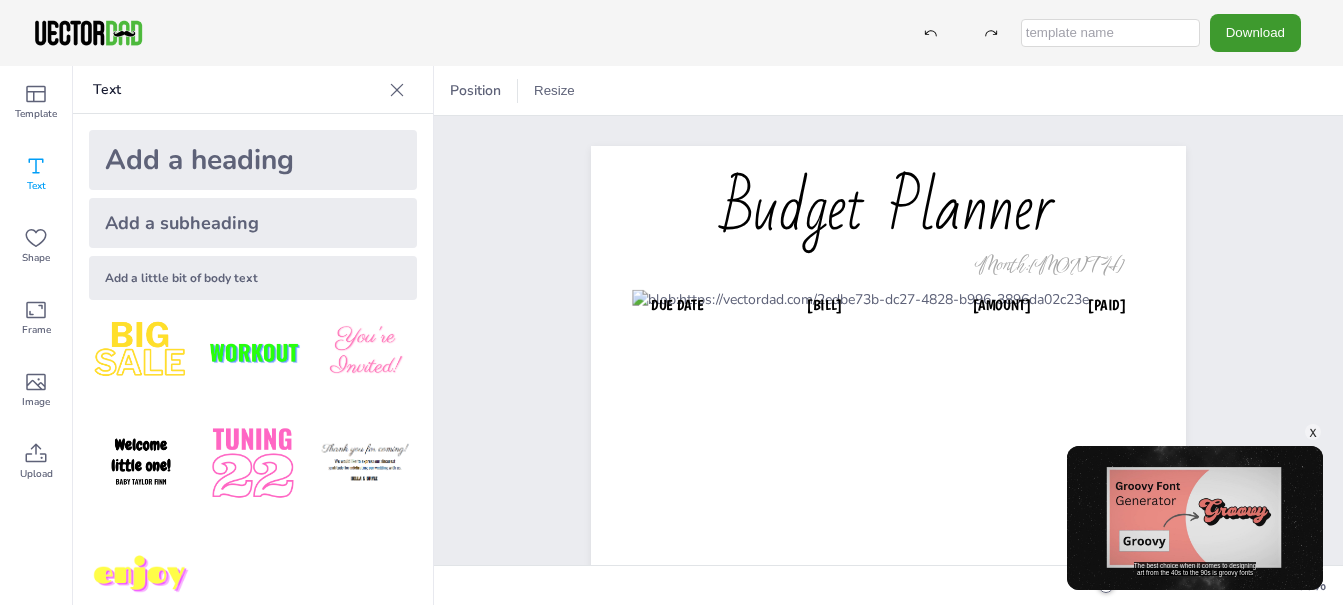 scroll, scrollTop: 0, scrollLeft: 0, axis: both 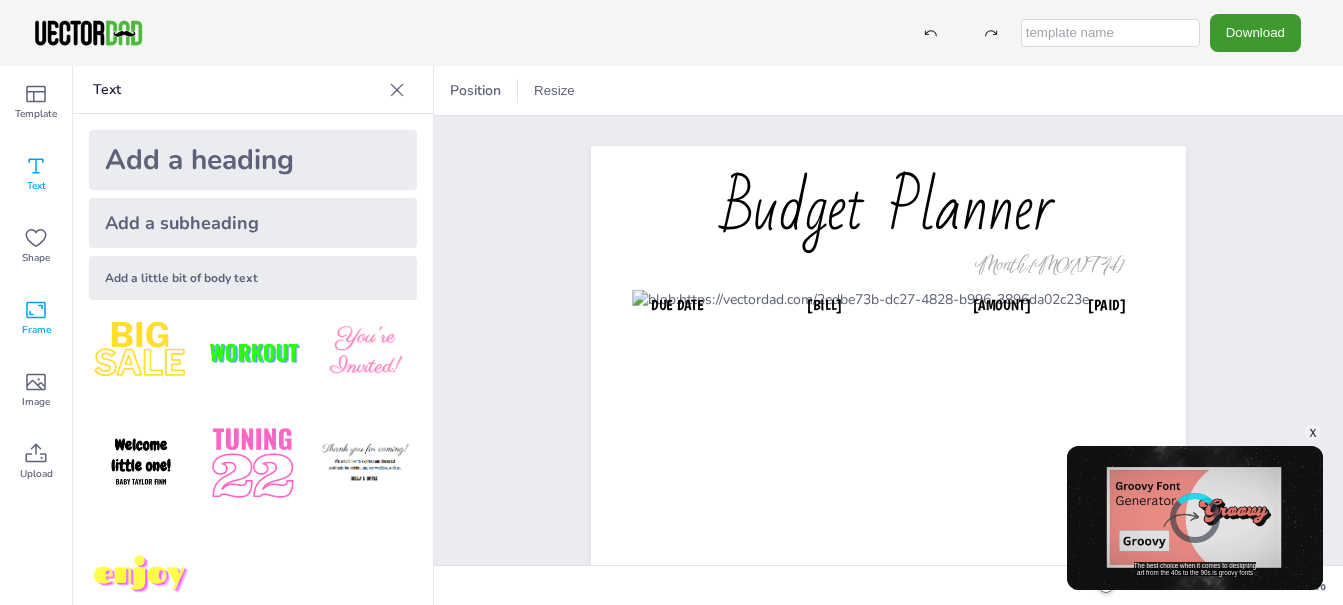 click on "Frame" at bounding box center (36, 330) 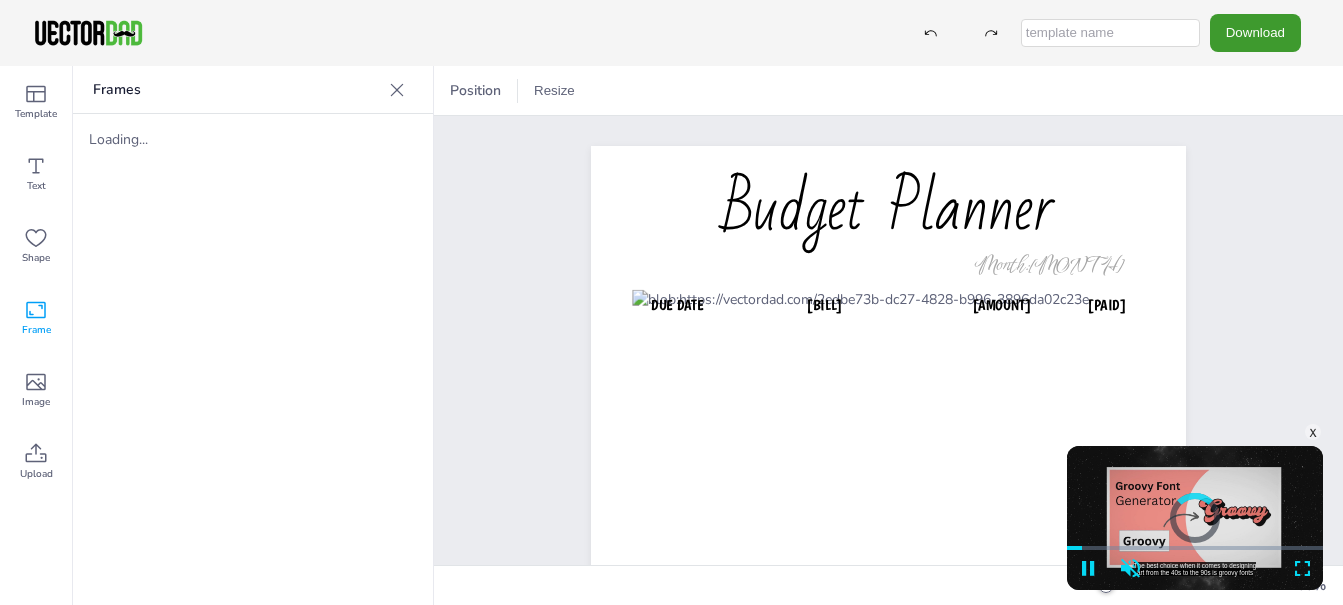 click on "x" at bounding box center (1313, 432) 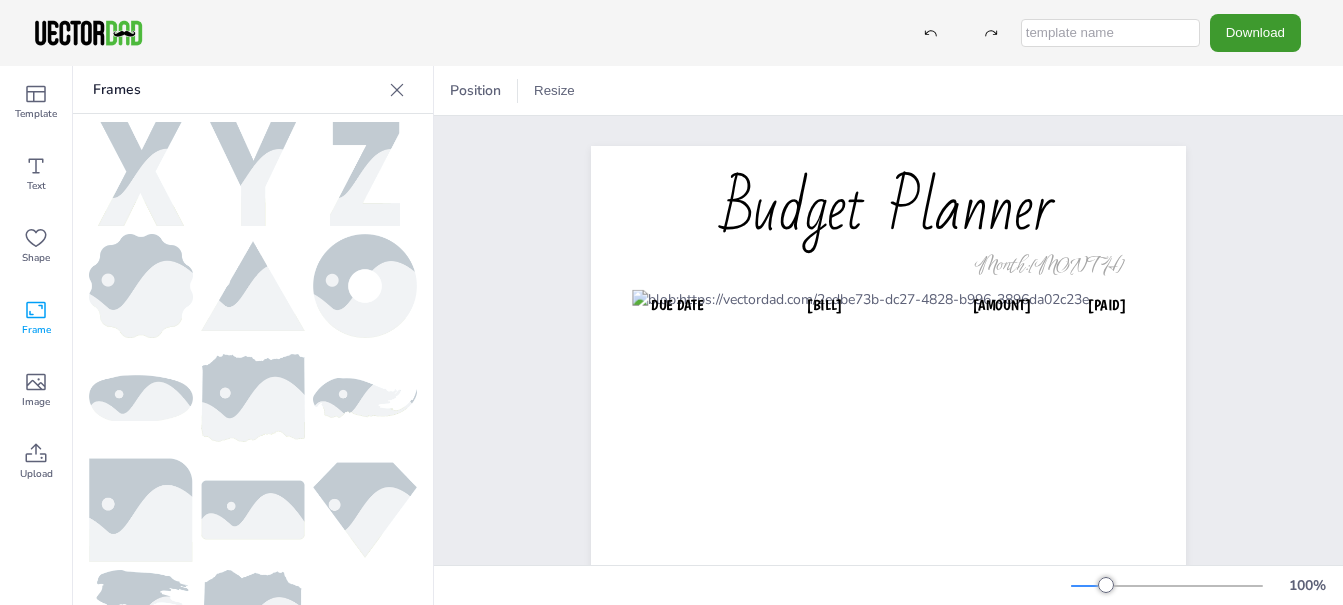scroll, scrollTop: 0, scrollLeft: 0, axis: both 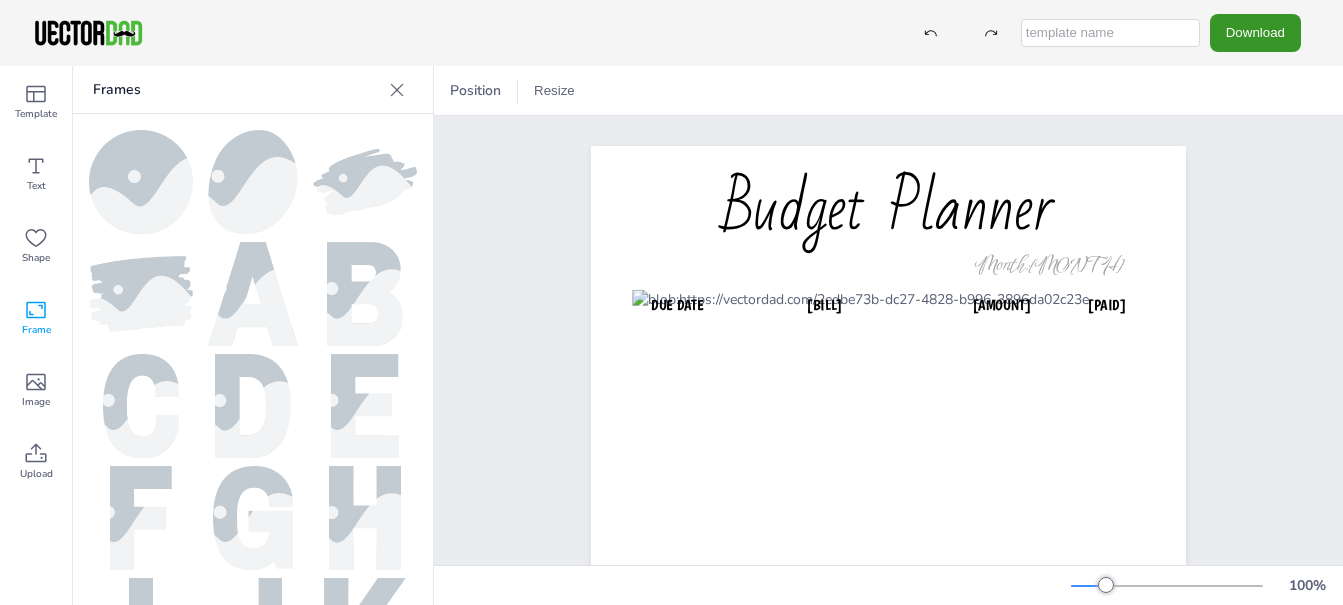click on "Download" at bounding box center (1255, 32) 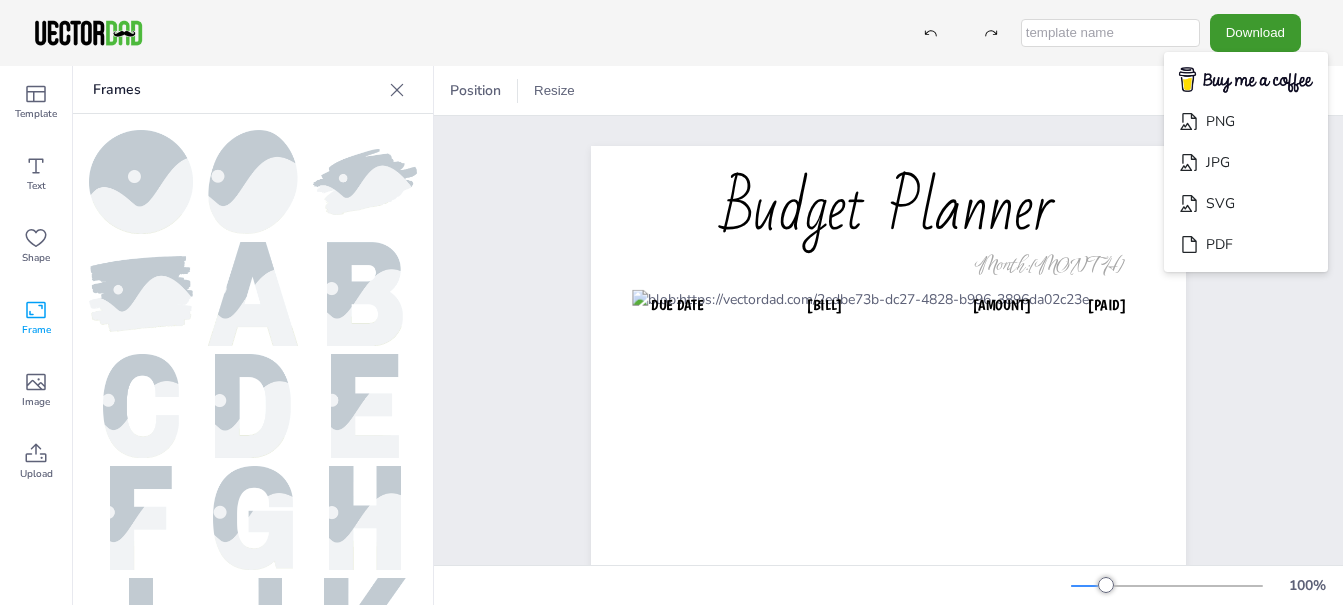 drag, startPoint x: 1154, startPoint y: 42, endPoint x: 1108, endPoint y: 108, distance: 80.44874 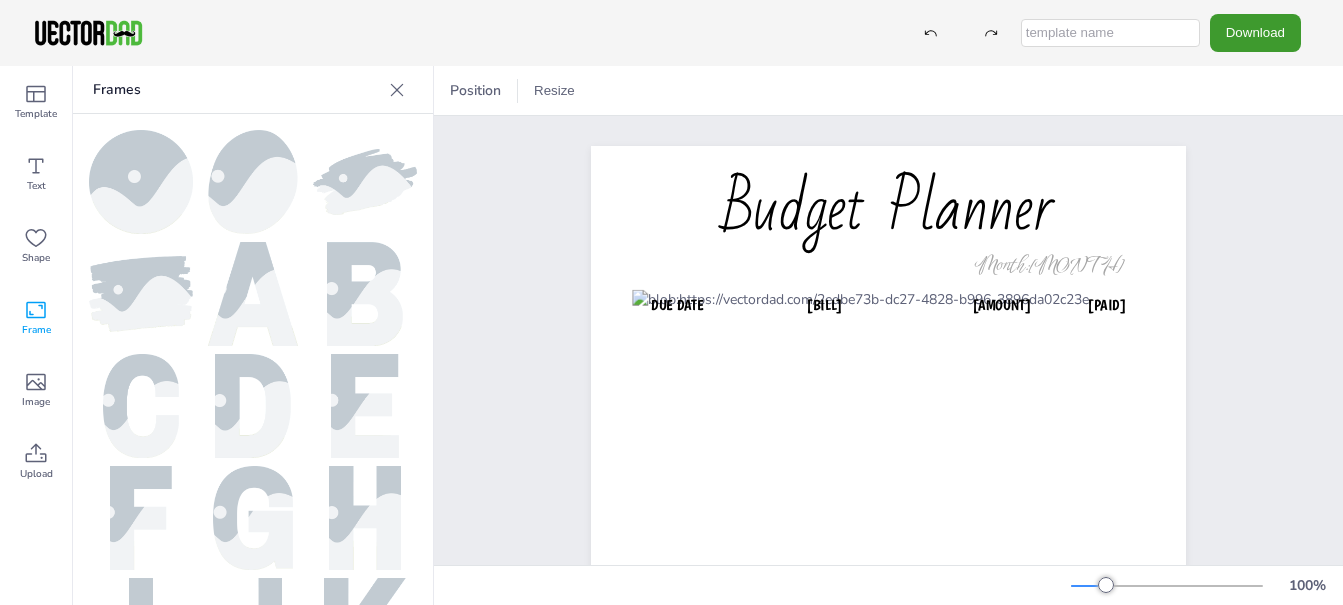 click 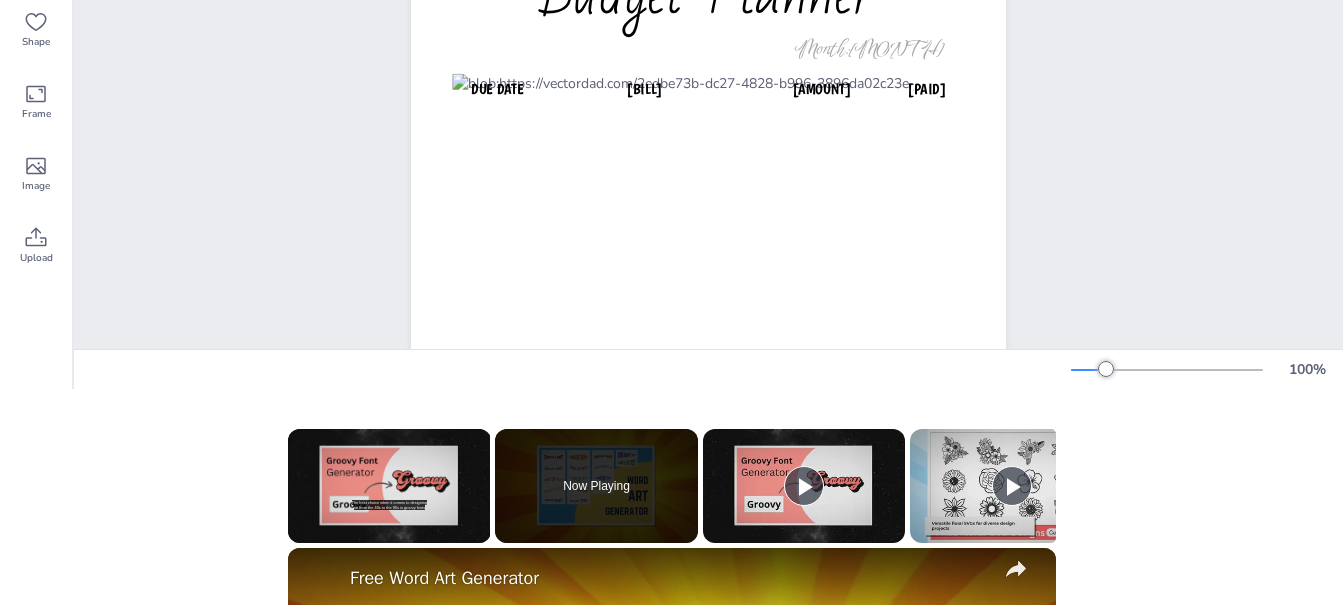 scroll, scrollTop: 0, scrollLeft: 0, axis: both 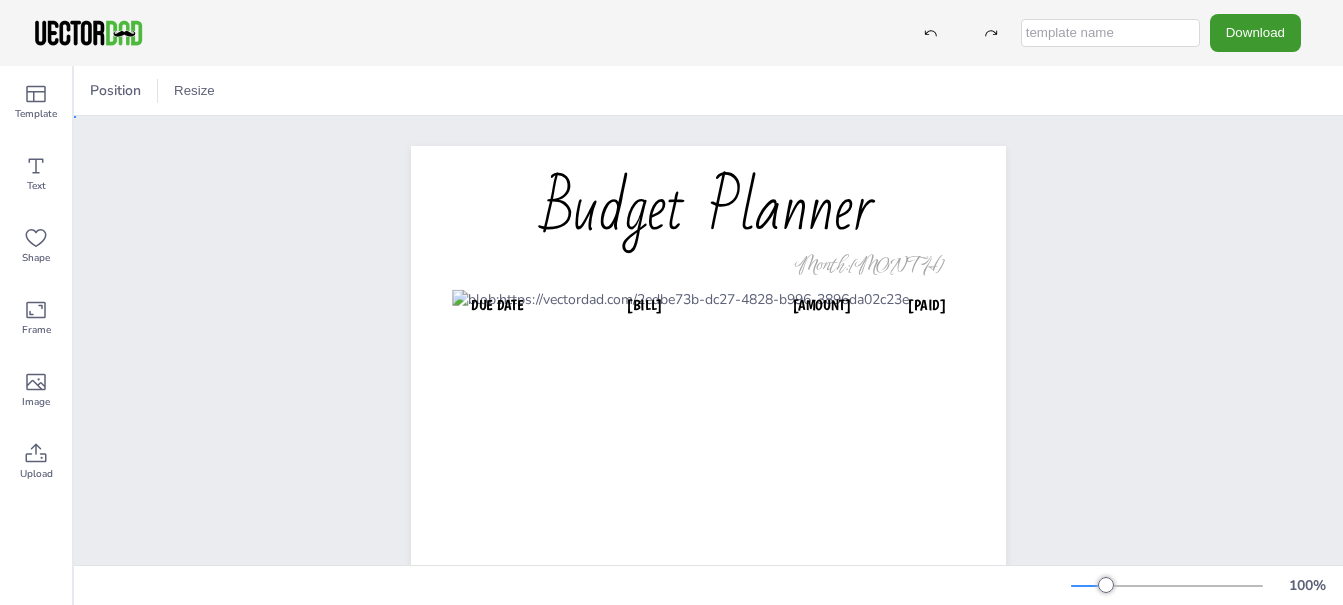 click on "Budget Planner Due Date [BILL] [AMOUNT] [PAID] Month:[MONTH]" at bounding box center (708, 567) 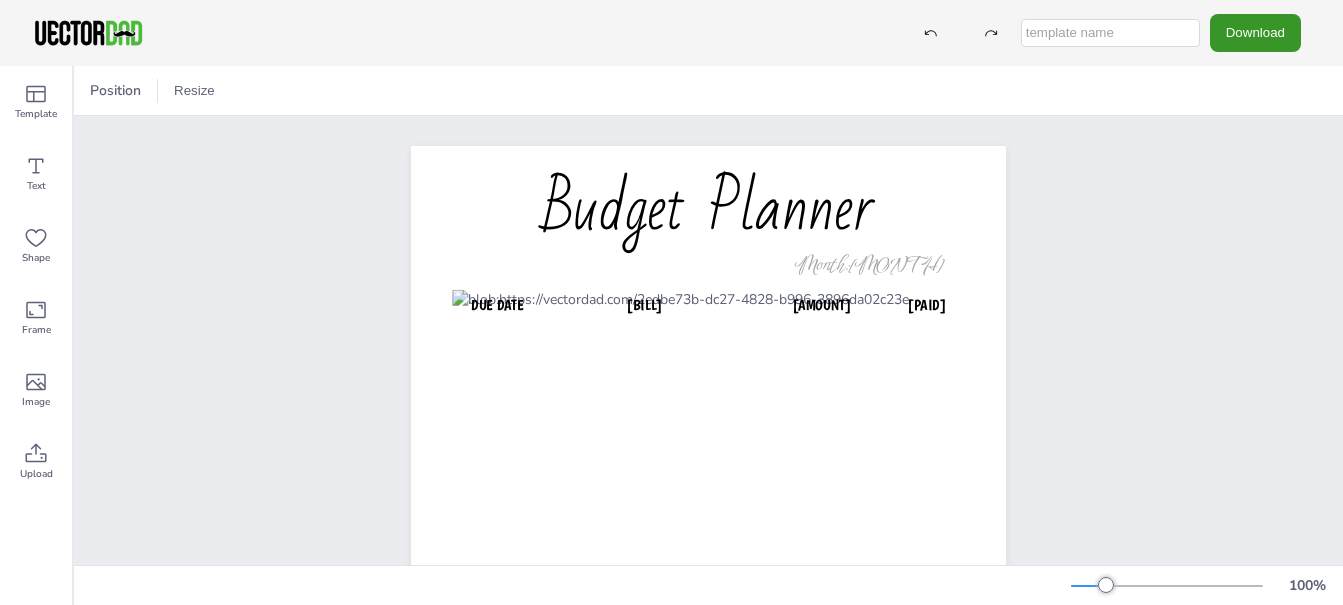 click on "Download" at bounding box center [1255, 32] 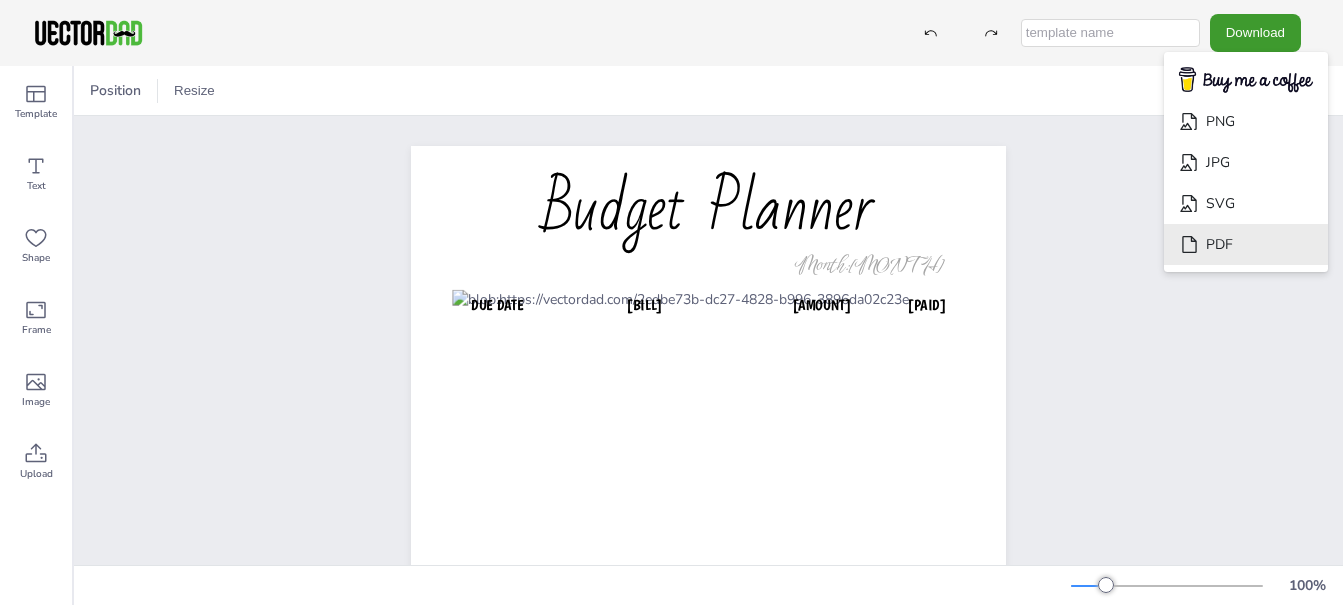 click on "PDF" at bounding box center (1246, 244) 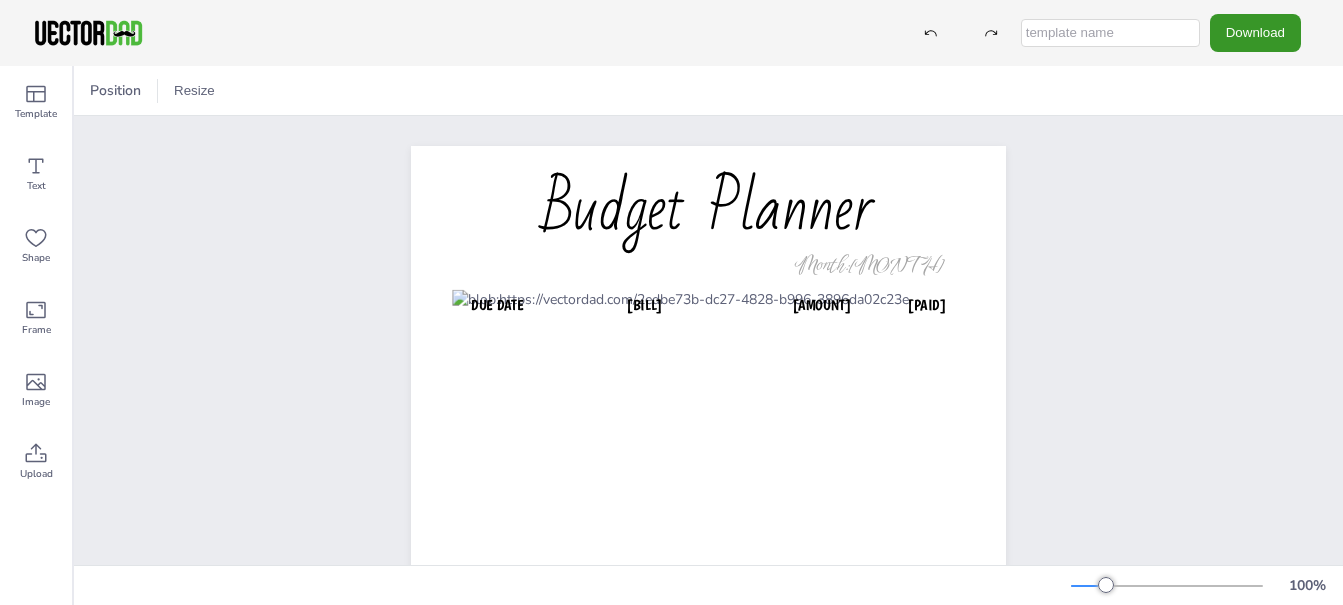click on "Download" at bounding box center (1255, 32) 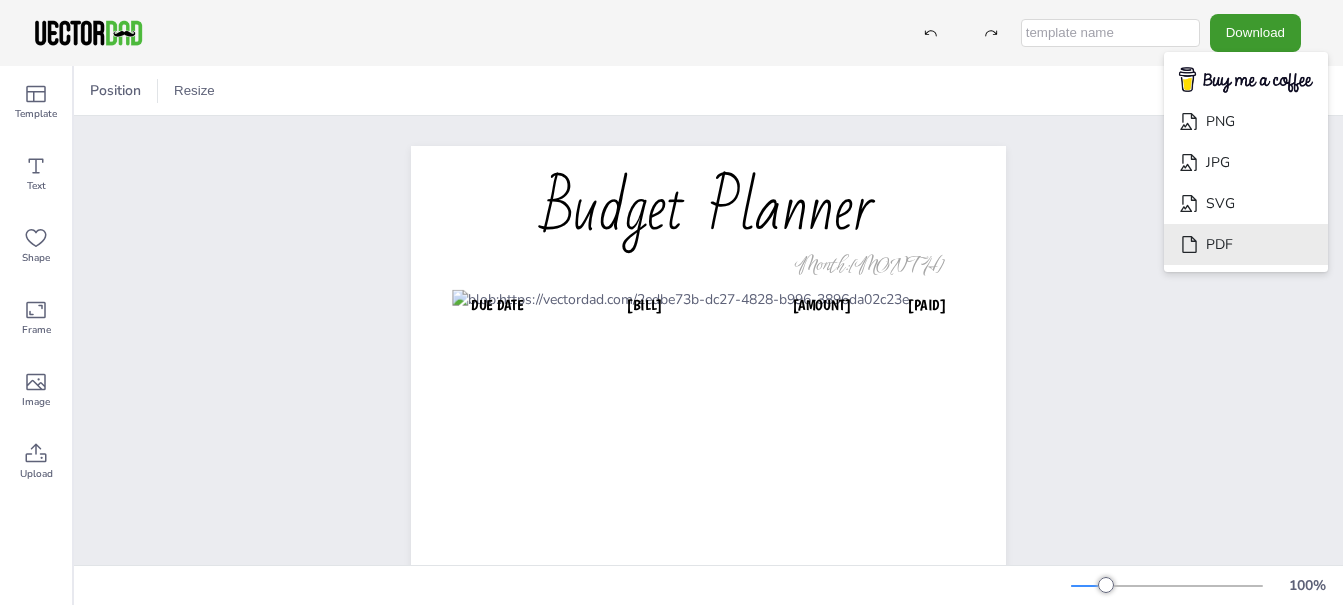 click on "PDF" at bounding box center [1246, 244] 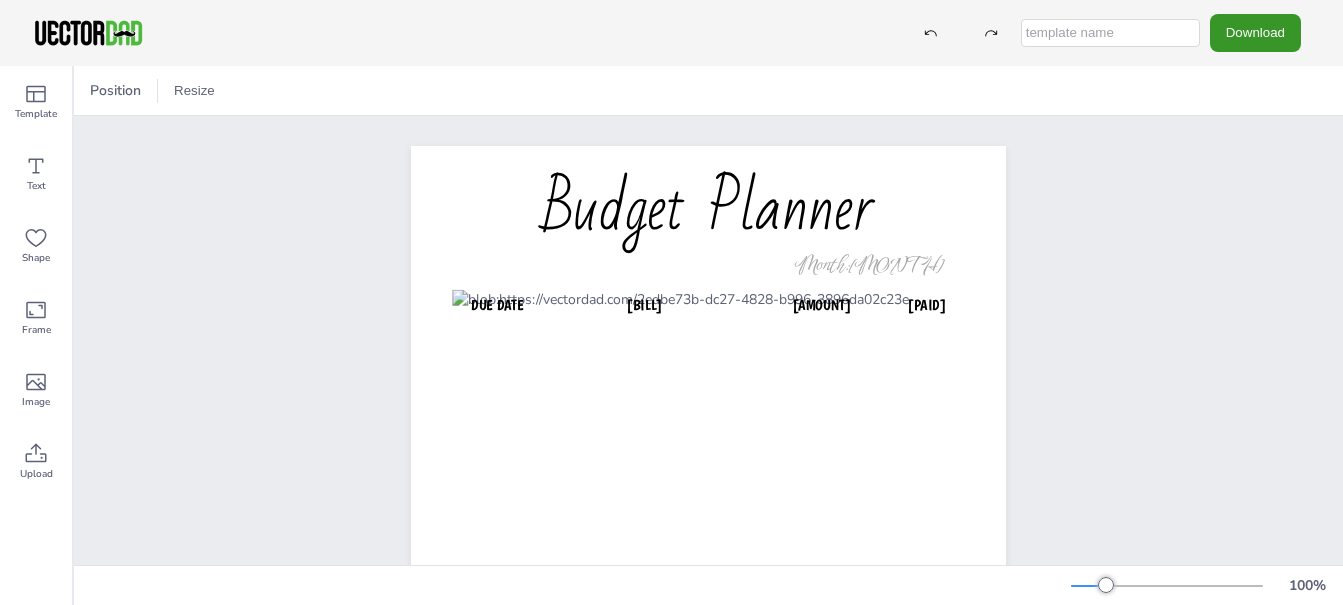 click on "Download" at bounding box center [1255, 32] 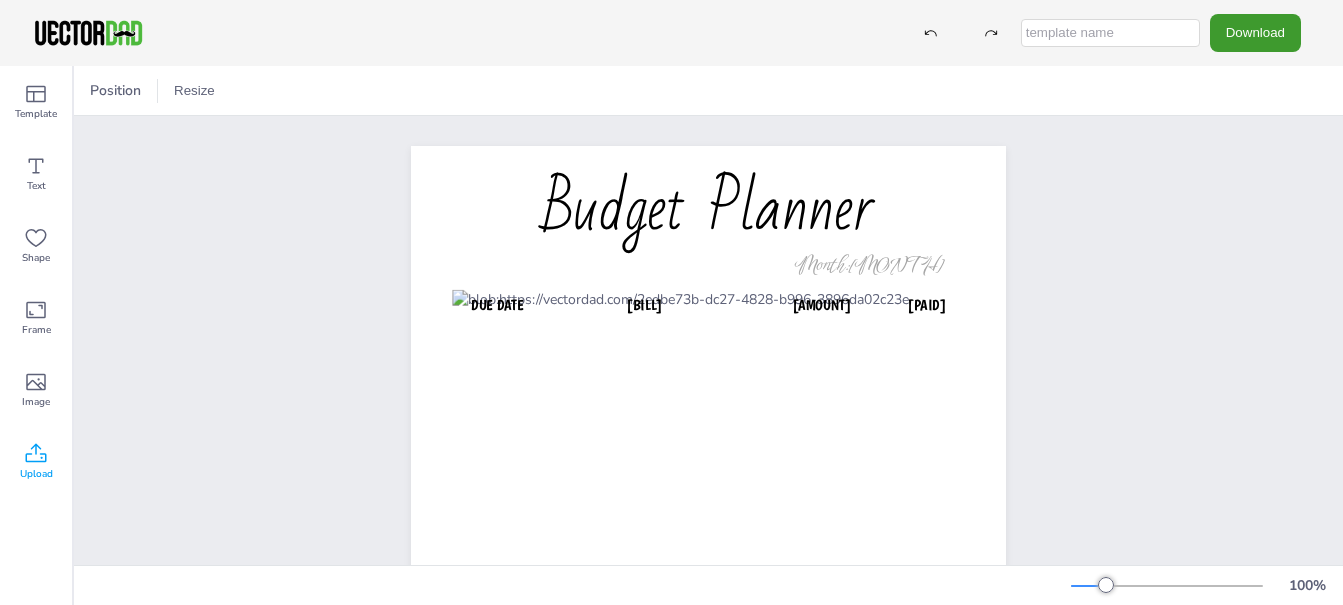 drag, startPoint x: 761, startPoint y: 6, endPoint x: 32, endPoint y: 465, distance: 861.465 